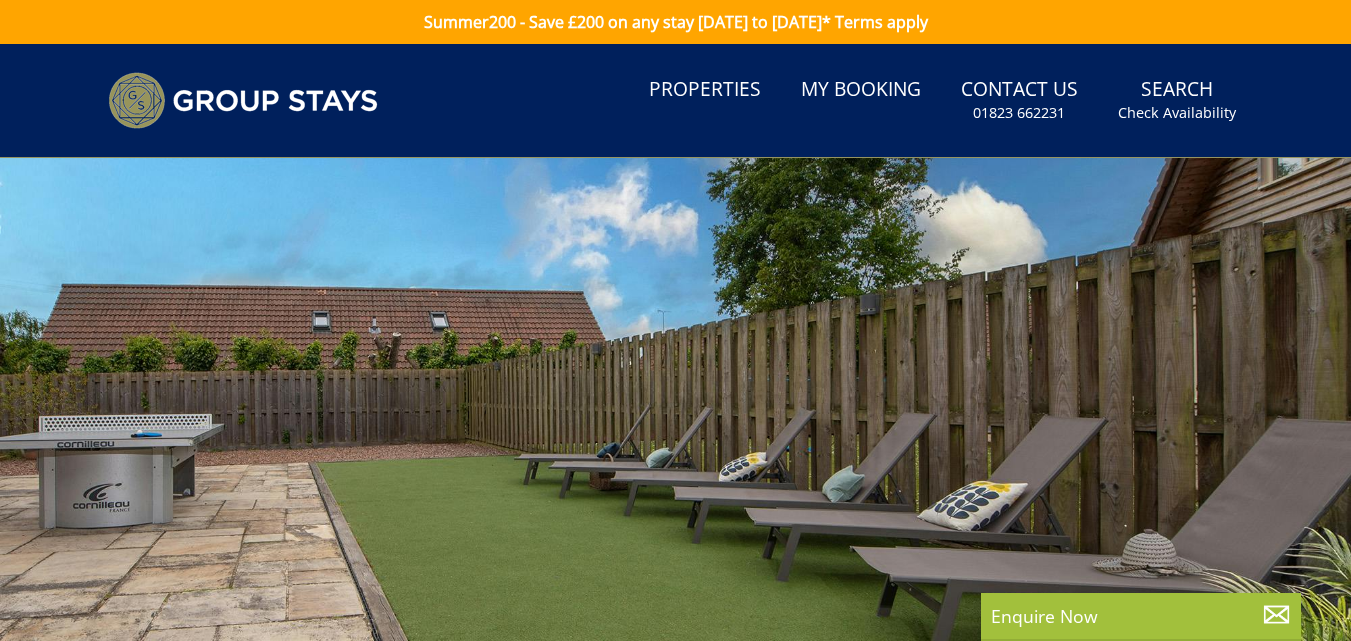 scroll, scrollTop: 0, scrollLeft: 0, axis: both 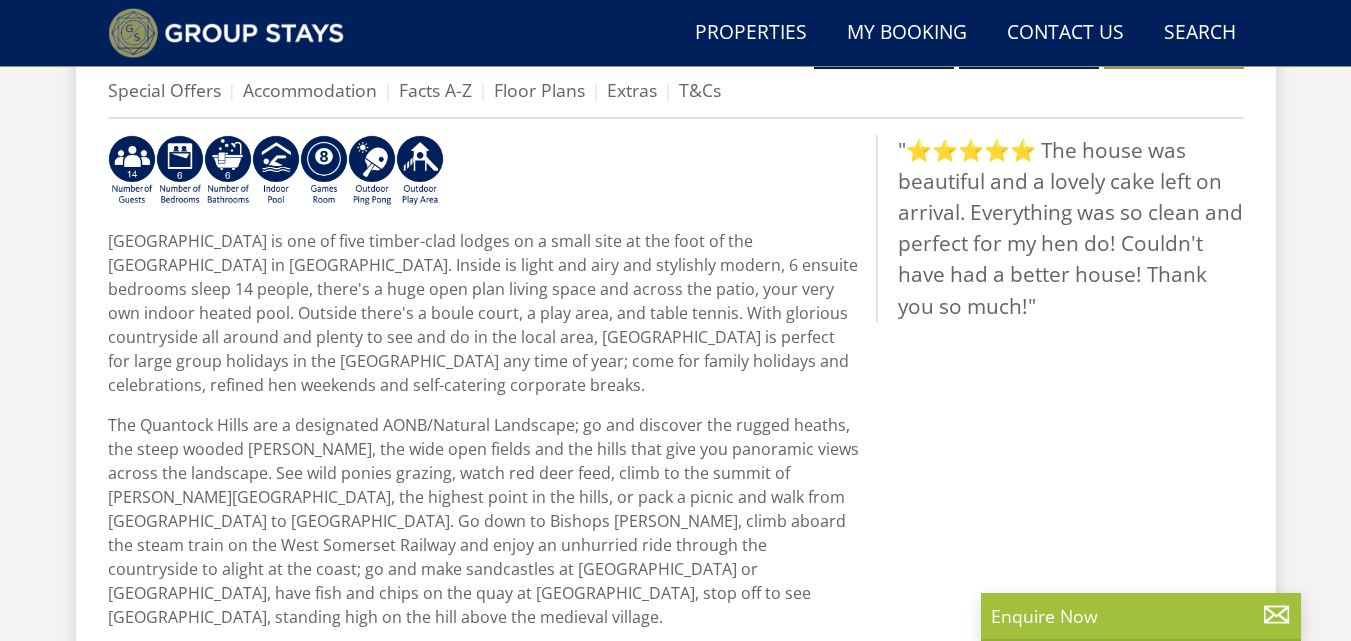 click on "Search
Menu
Properties
My Booking
Contact Us  [PHONE_NUMBER]
Search  Check Availability
Guests
1
2
3
4
5
6
7
8
9
10
11
12
13
14
15
16
17
18
19
20
21
22
23
24
25
26
27
28
29
30
31
32
33
34
35
36
37
38
39
40
41
42
43
44
45
46
47
48
49
50
Date
[DATE]
Search" at bounding box center [675, 725] 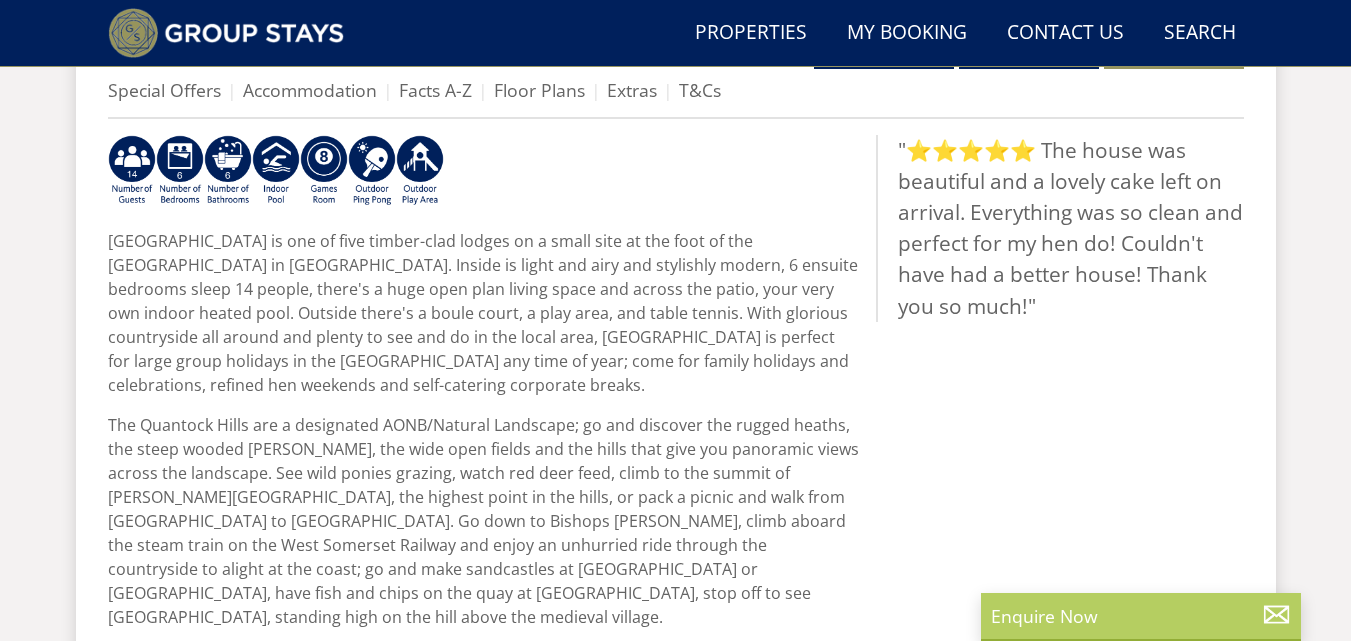 click at bounding box center (1276, 614) 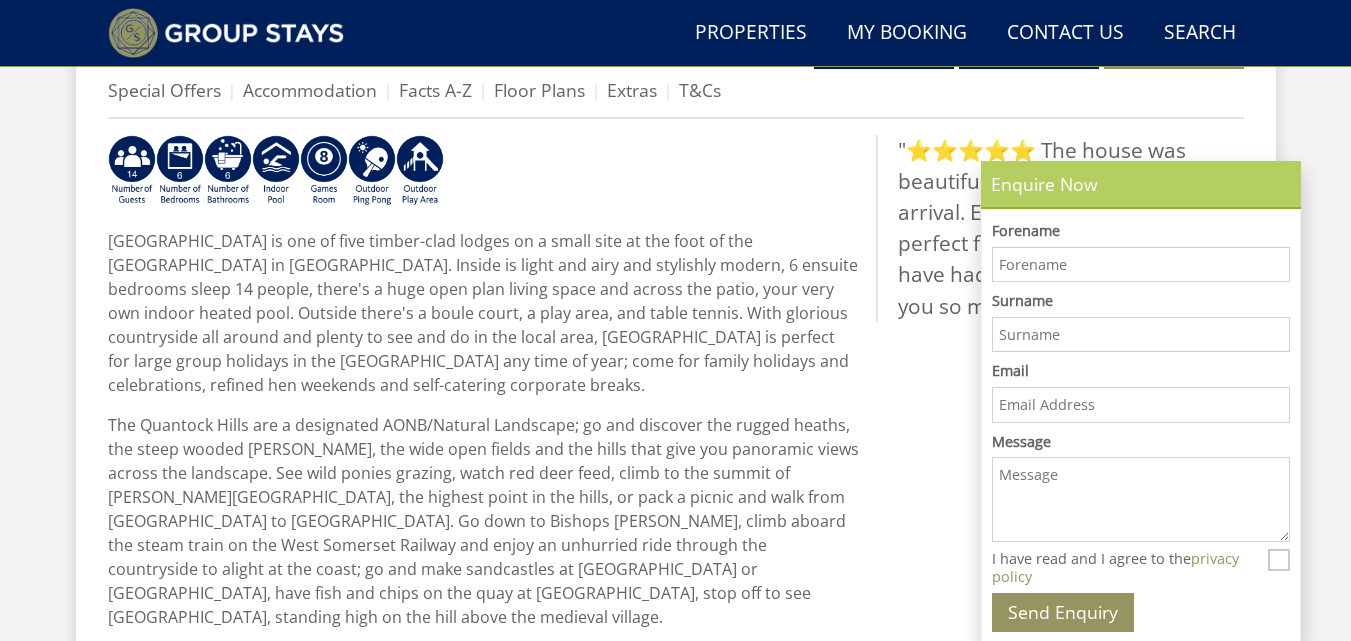 scroll, scrollTop: 0, scrollLeft: 0, axis: both 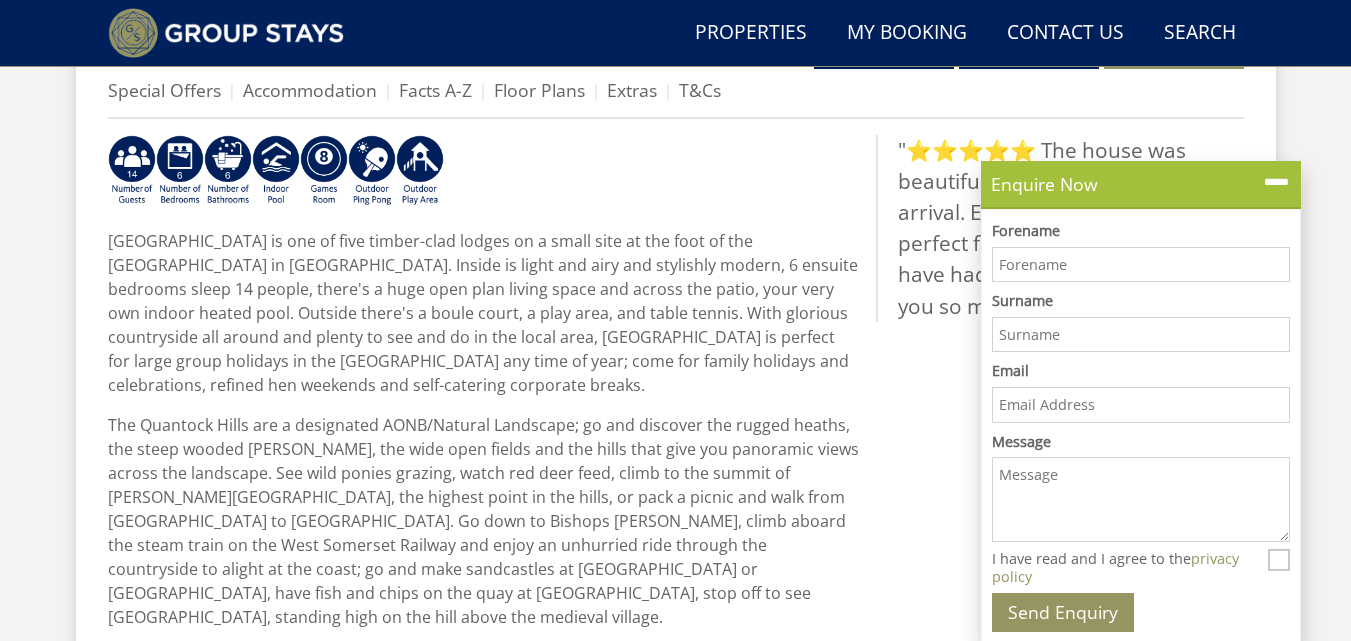 click on ""⭐⭐⭐⭐⭐ The house was beautiful and a lovely cake left on arrival. Everything was so clean and perfect for my hen do! Couldn't have had a better house! Thank you so much!"" at bounding box center [1060, 969] 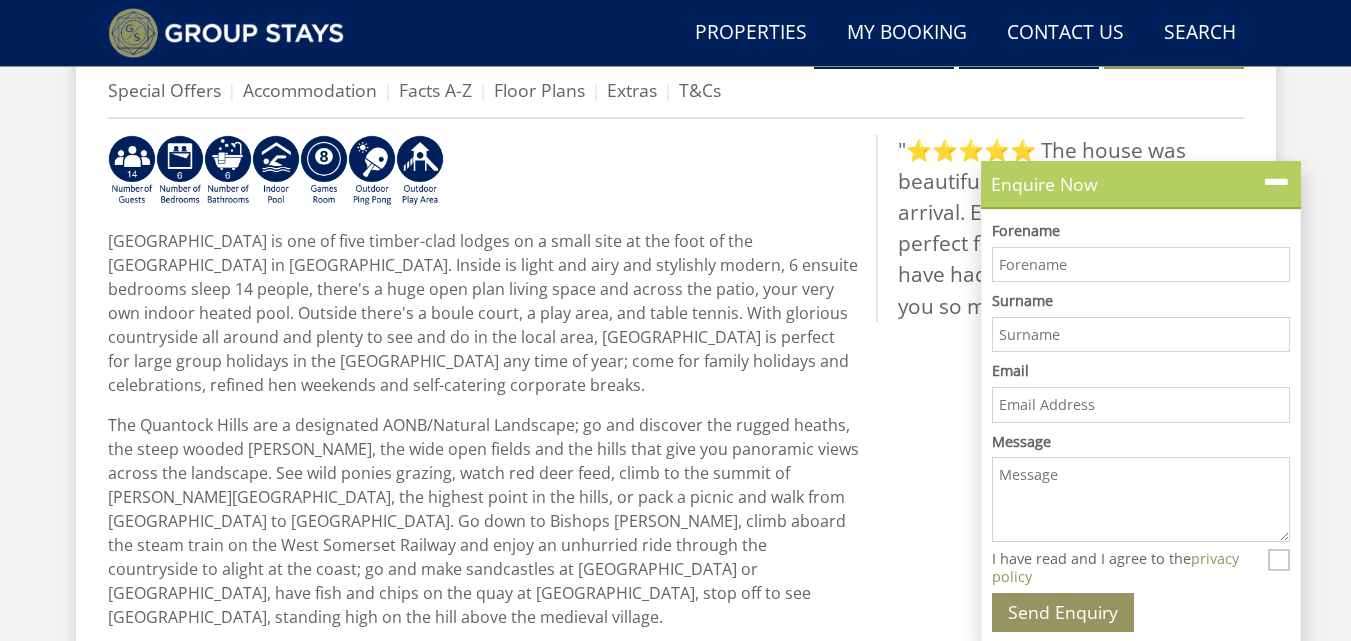 click at bounding box center [1276, 182] 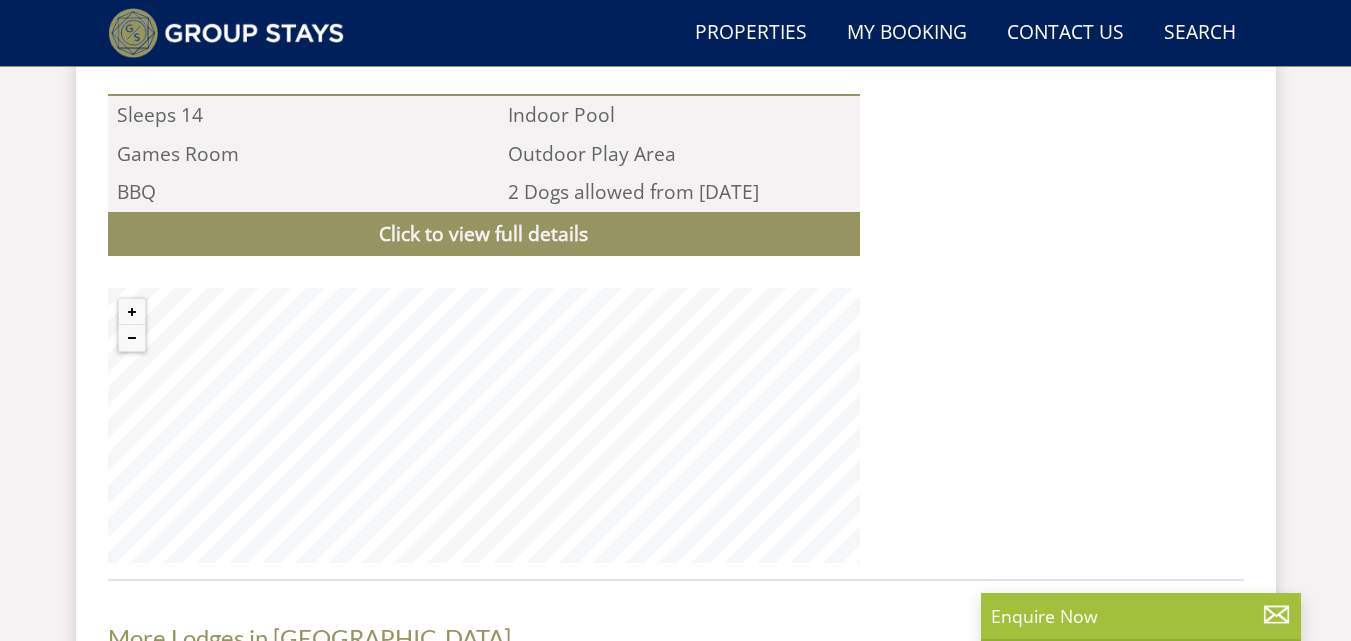 scroll, scrollTop: 2043, scrollLeft: 0, axis: vertical 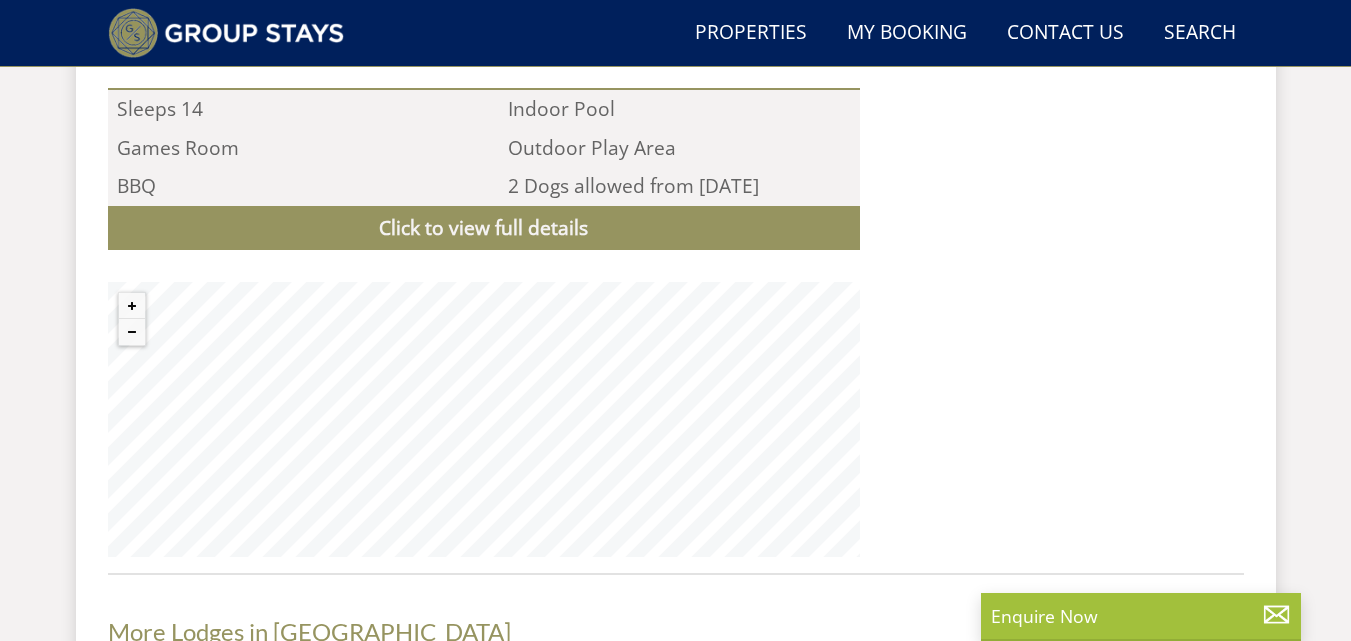 click on "Properties
[GEOGRAPHIC_DATA]
-  [GEOGRAPHIC_DATA]
Overview
Gallery
Availability
Special Offers
Accommodation
Facts A-Z
Floor Plans
Extras
T&Cs
Book [DATE]!
Sleeps 14
Indoor Pool
Games Room
Outdoor Play Area
BBQ
2 Dogs allowed from [DATE]
Ratings & Awards Highchair" at bounding box center [676, -150] 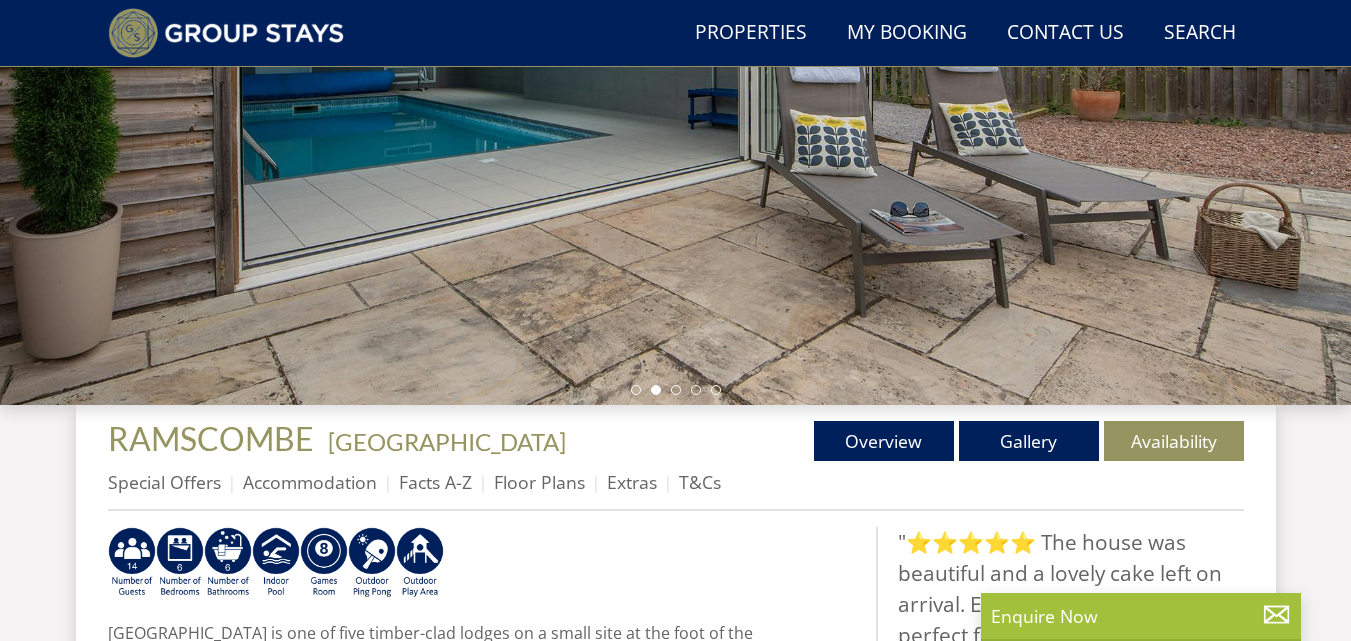 scroll, scrollTop: 395, scrollLeft: 0, axis: vertical 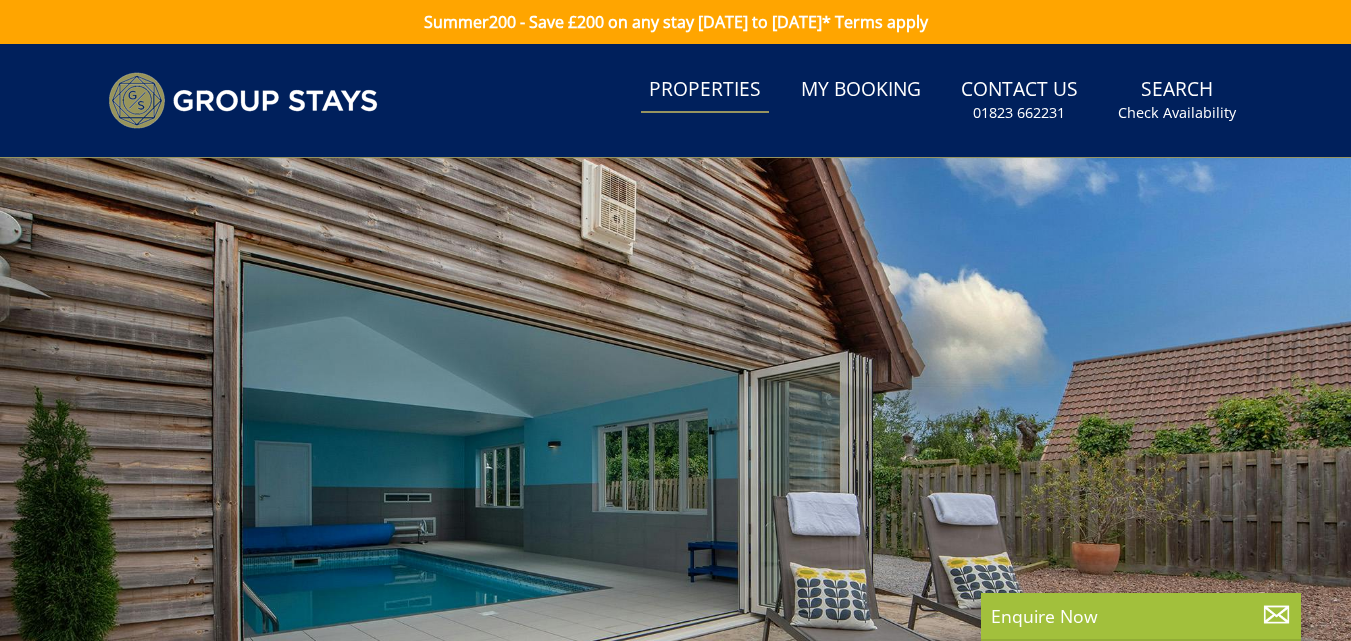 click on "Properties" at bounding box center [705, 90] 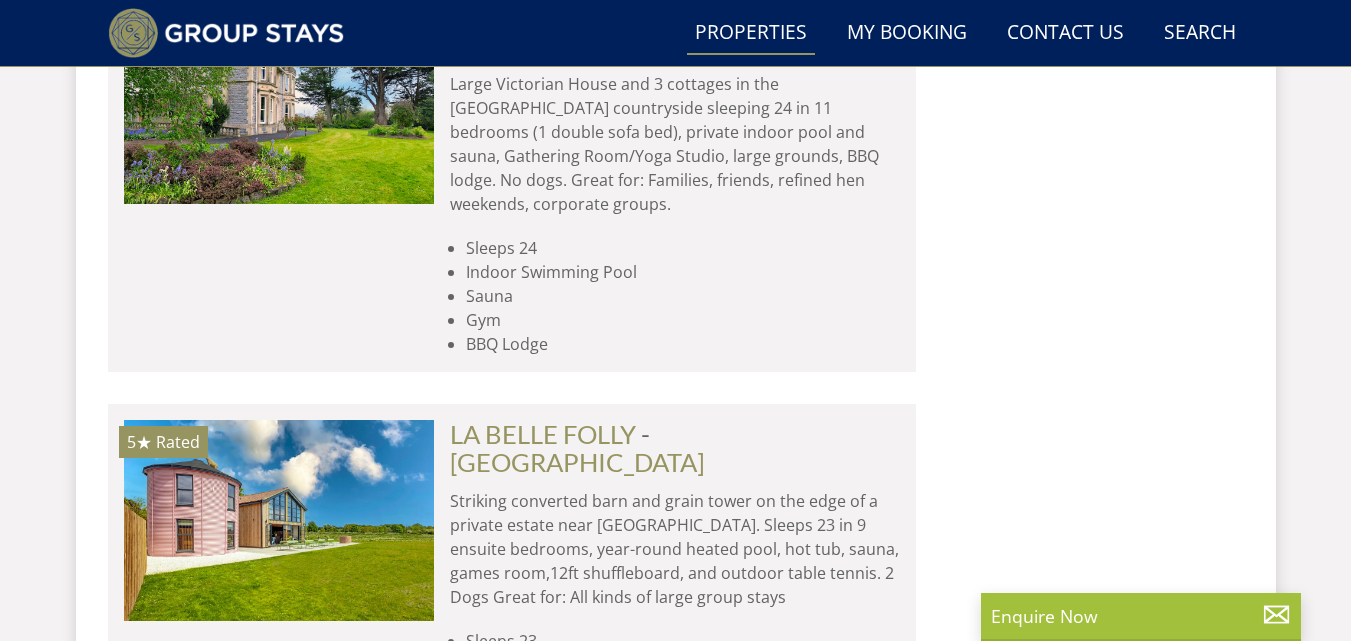 scroll, scrollTop: 1780, scrollLeft: 0, axis: vertical 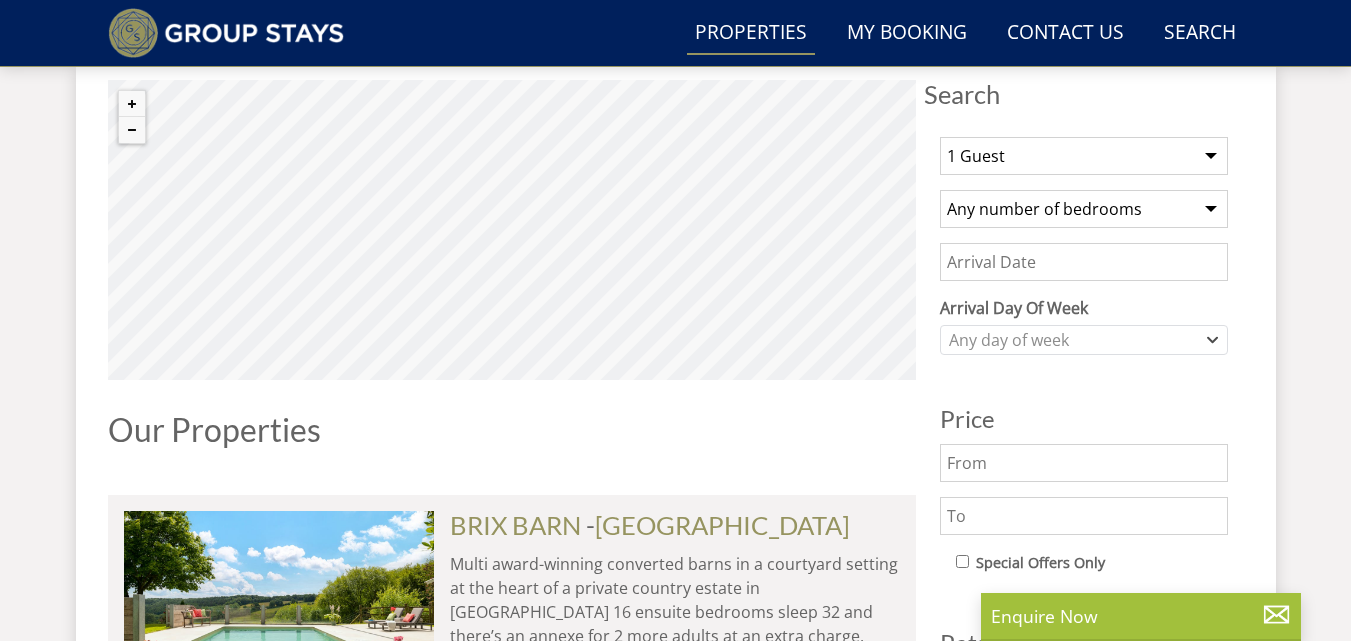 click on "1 Guest
2 Guests
3 Guests
4 Guests
5 Guests
6 Guests
7 Guests
8 Guests
9 Guests
10 Guests
11 Guests
12 Guests
13 Guests
14 Guests
15 Guests
16 Guests
17 Guests
18 Guests
19 Guests
20 Guests
21 Guests
22 Guests
23 Guests
24 Guests
25 Guests
26 Guests
27 Guests
28 Guests
29 Guests
30 Guests
31 Guests
32 Guests" at bounding box center (1084, 156) 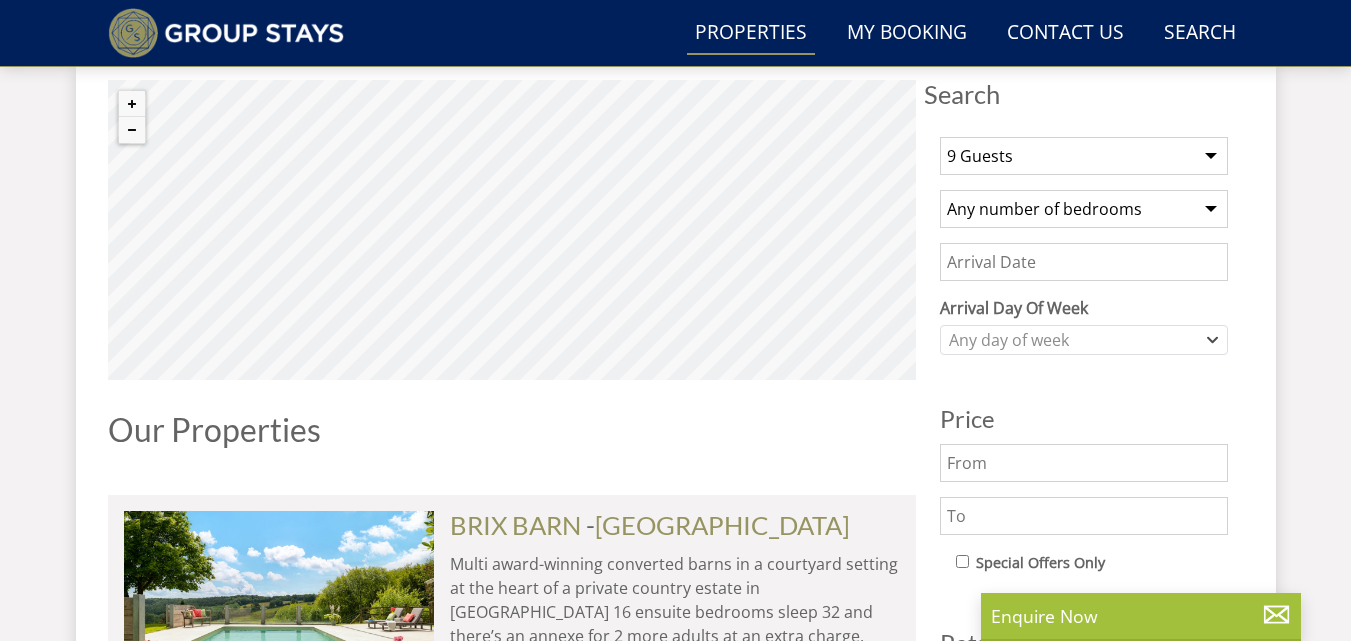 click on "1 Guest
2 Guests
3 Guests
4 Guests
5 Guests
6 Guests
7 Guests
8 Guests
9 Guests
10 Guests
11 Guests
12 Guests
13 Guests
14 Guests
15 Guests
16 Guests
17 Guests
18 Guests
19 Guests
20 Guests
21 Guests
22 Guests
23 Guests
24 Guests
25 Guests
26 Guests
27 Guests
28 Guests
29 Guests
30 Guests
31 Guests
32 Guests" at bounding box center [1084, 156] 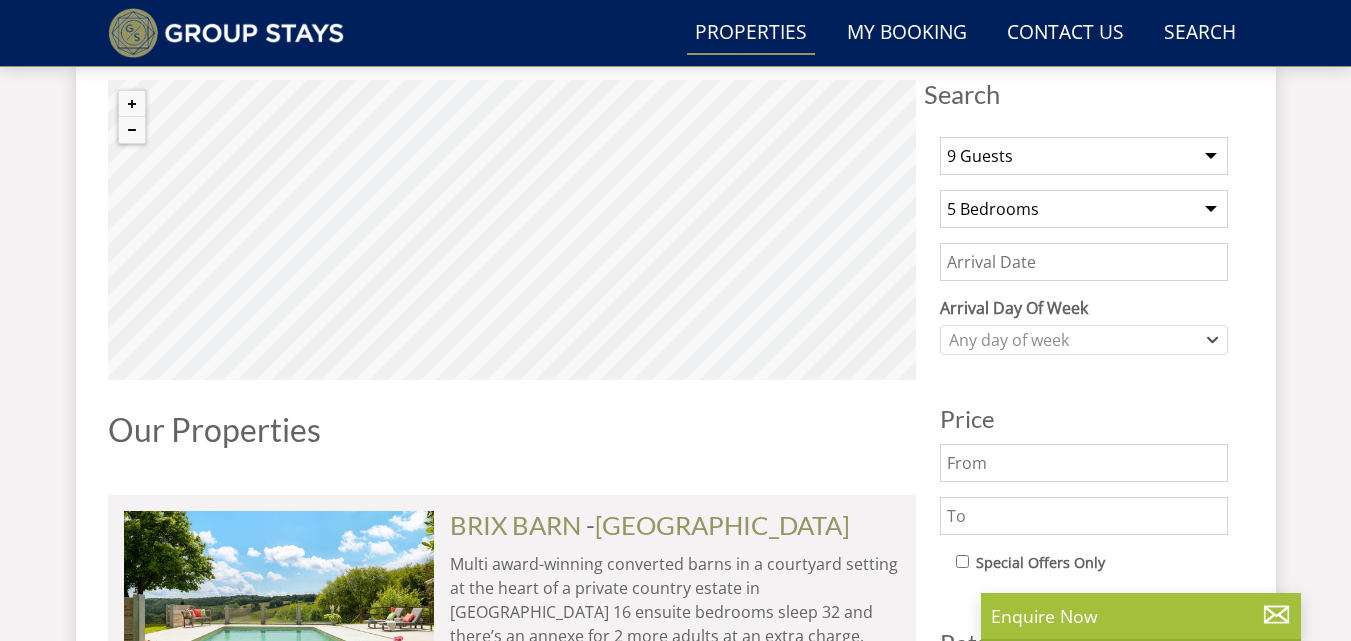 click on "Any number of bedrooms
4 Bedrooms
5 Bedrooms
6 Bedrooms
7 Bedrooms
8 Bedrooms
9 Bedrooms
10 Bedrooms
11 Bedrooms
12 Bedrooms
13 Bedrooms
14 Bedrooms
15 Bedrooms
16 Bedrooms" at bounding box center [1084, 209] 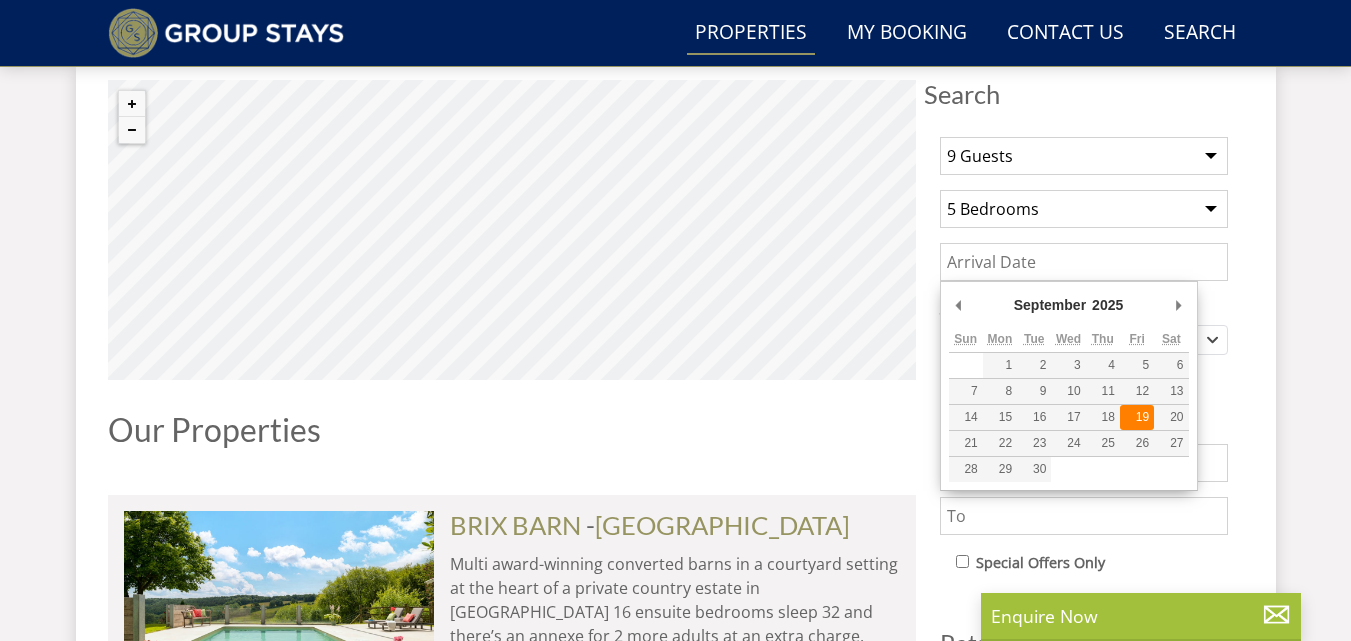 type on "[DATE]" 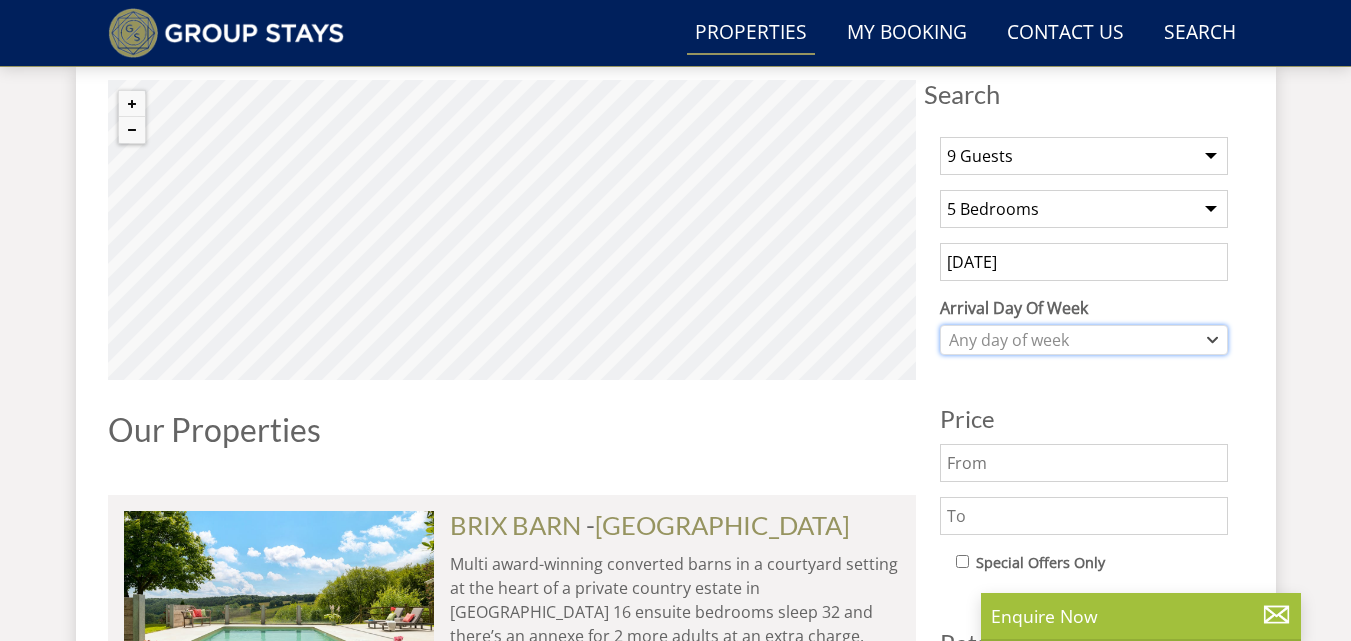 click 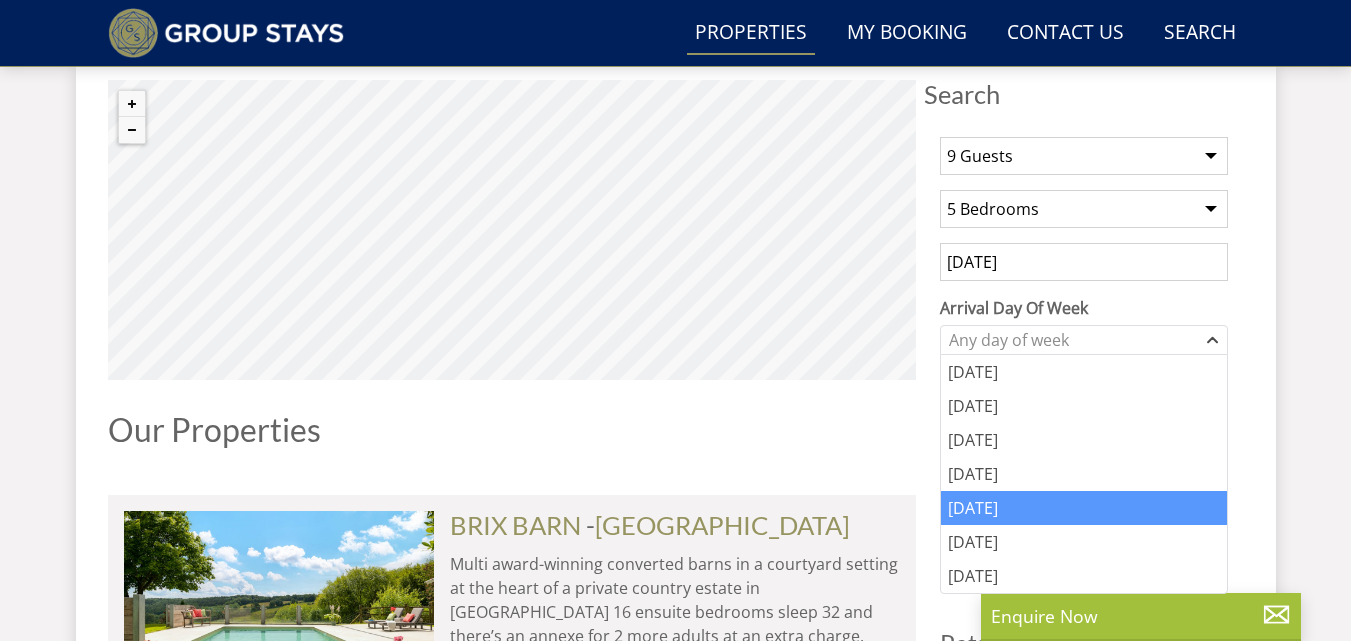 click on "[DATE]" at bounding box center (1084, 508) 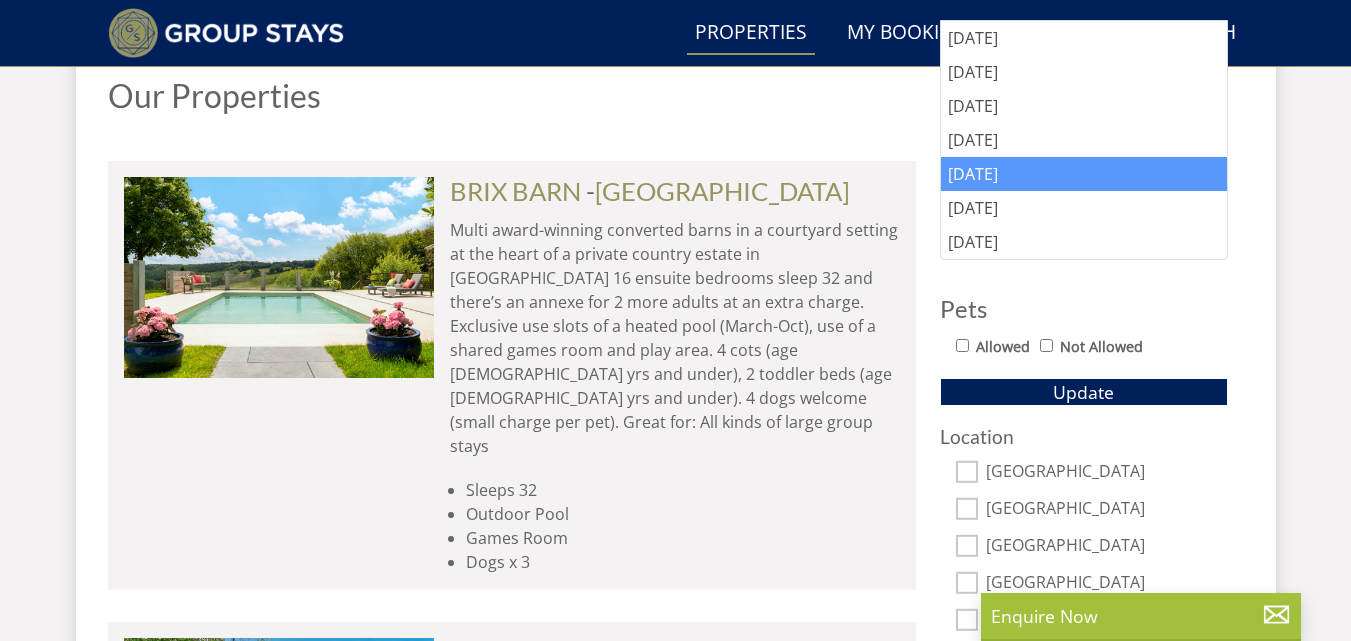 scroll, scrollTop: 1144, scrollLeft: 0, axis: vertical 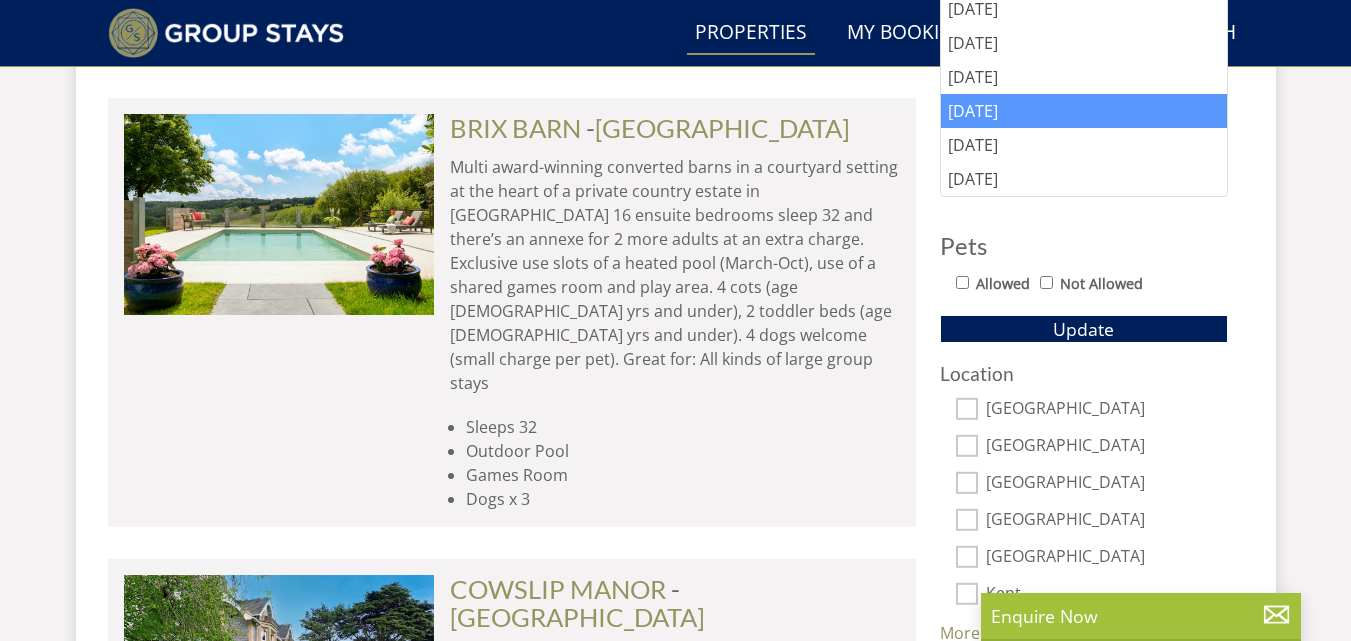 click on "[GEOGRAPHIC_DATA]" at bounding box center (967, 409) 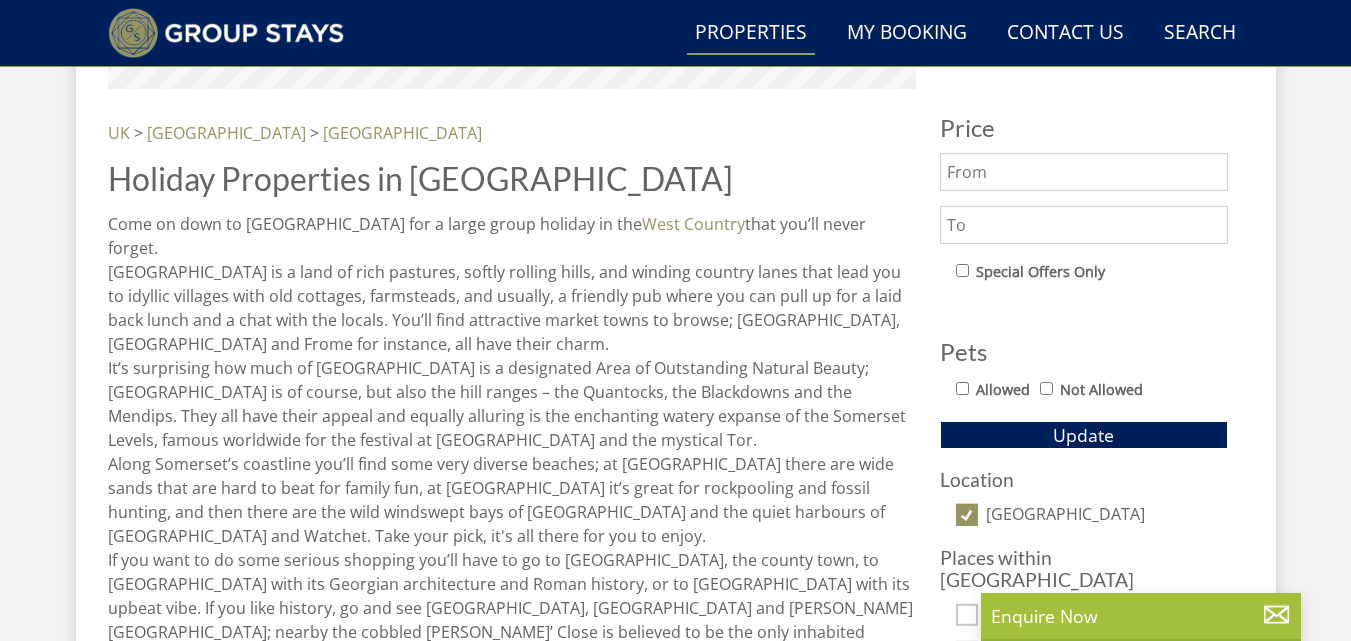 scroll, scrollTop: 1025, scrollLeft: 0, axis: vertical 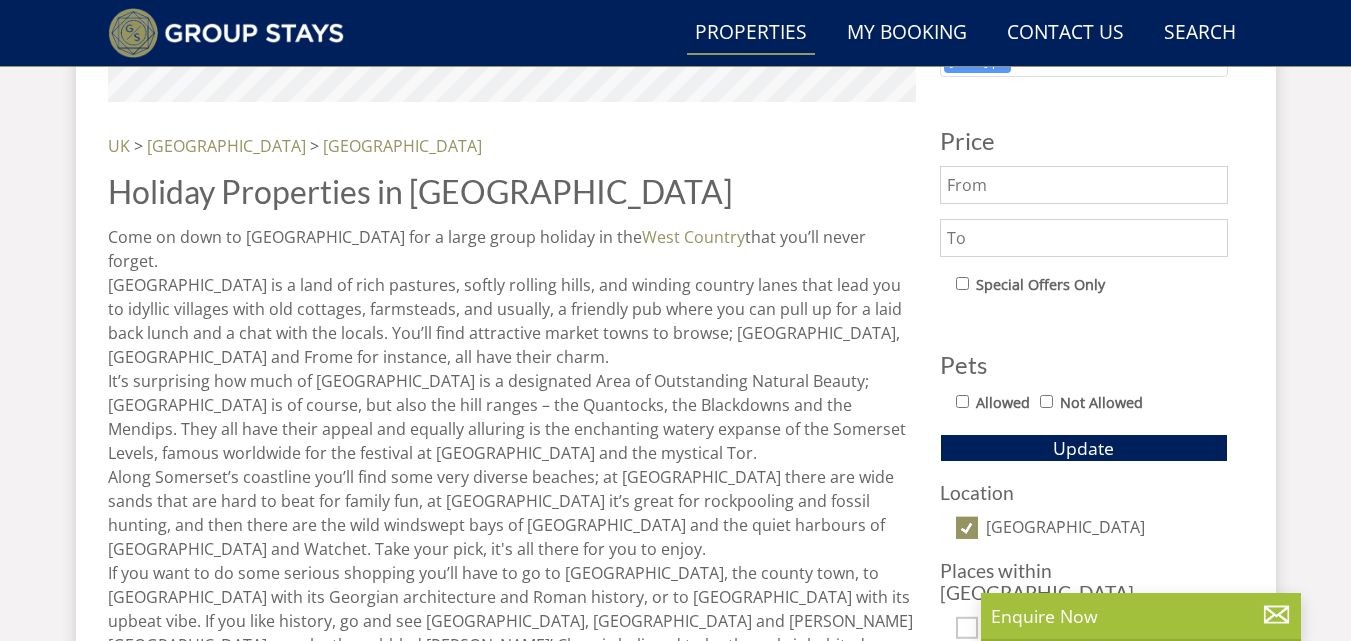 click at bounding box center (1084, 185) 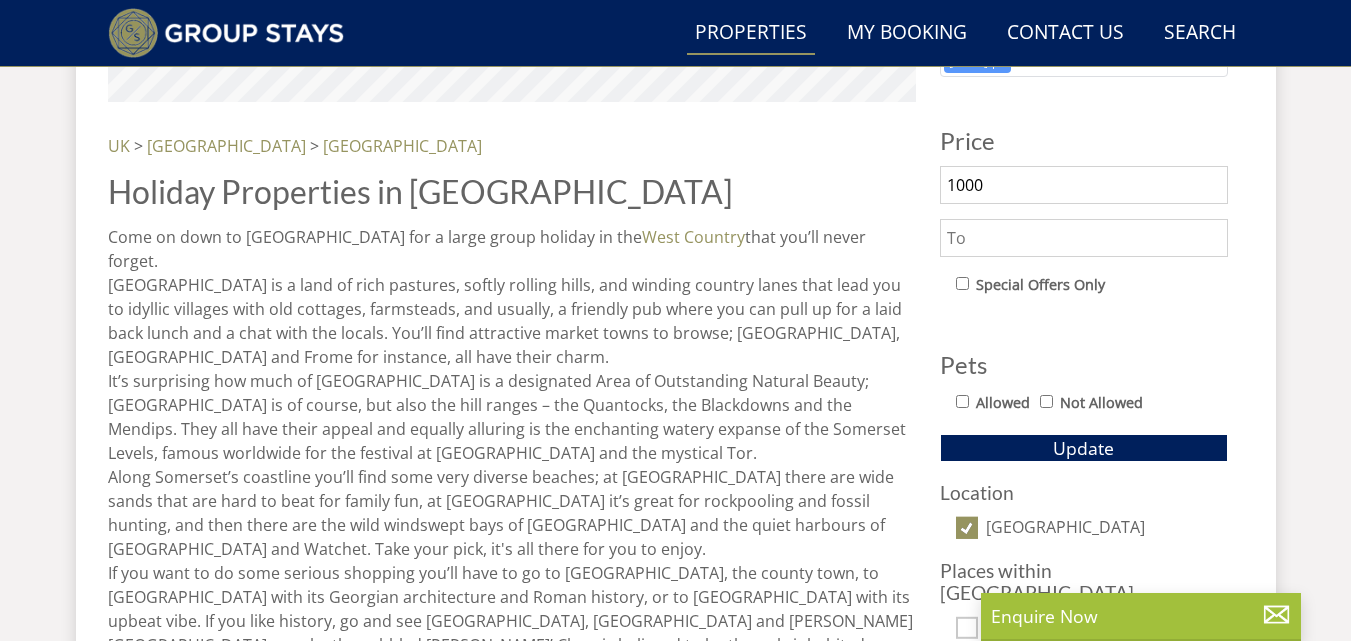 type on "1000" 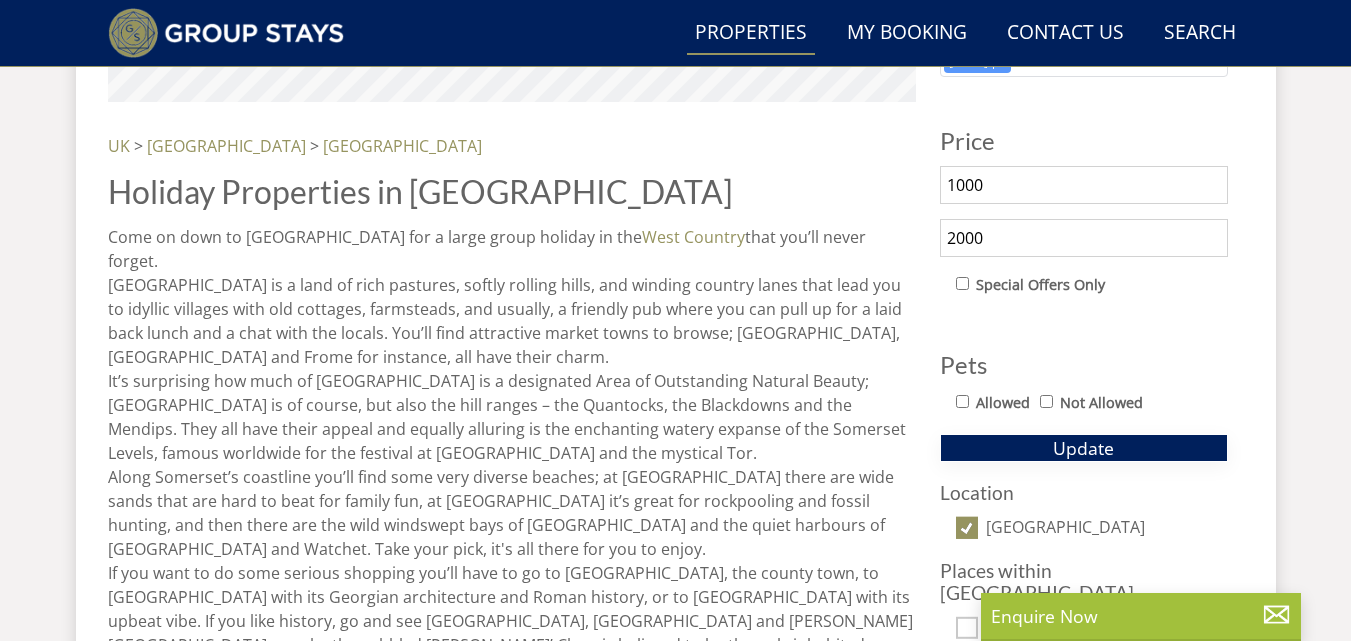 type on "2000" 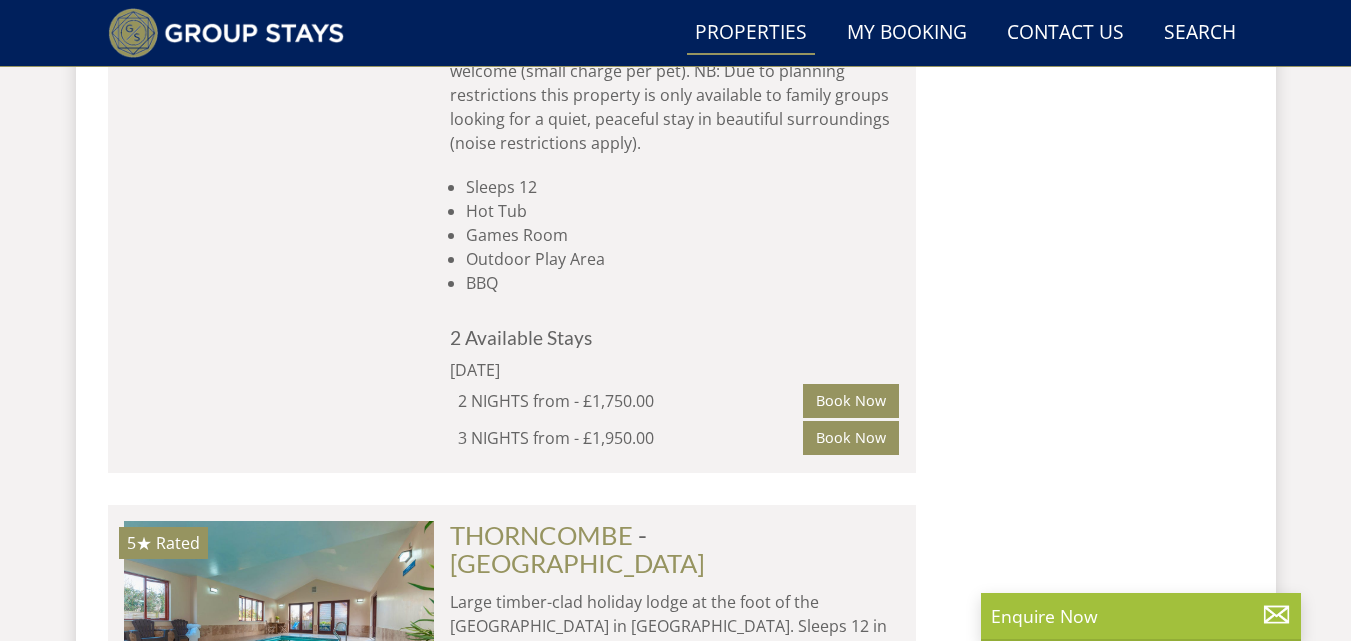 scroll, scrollTop: 2585, scrollLeft: 0, axis: vertical 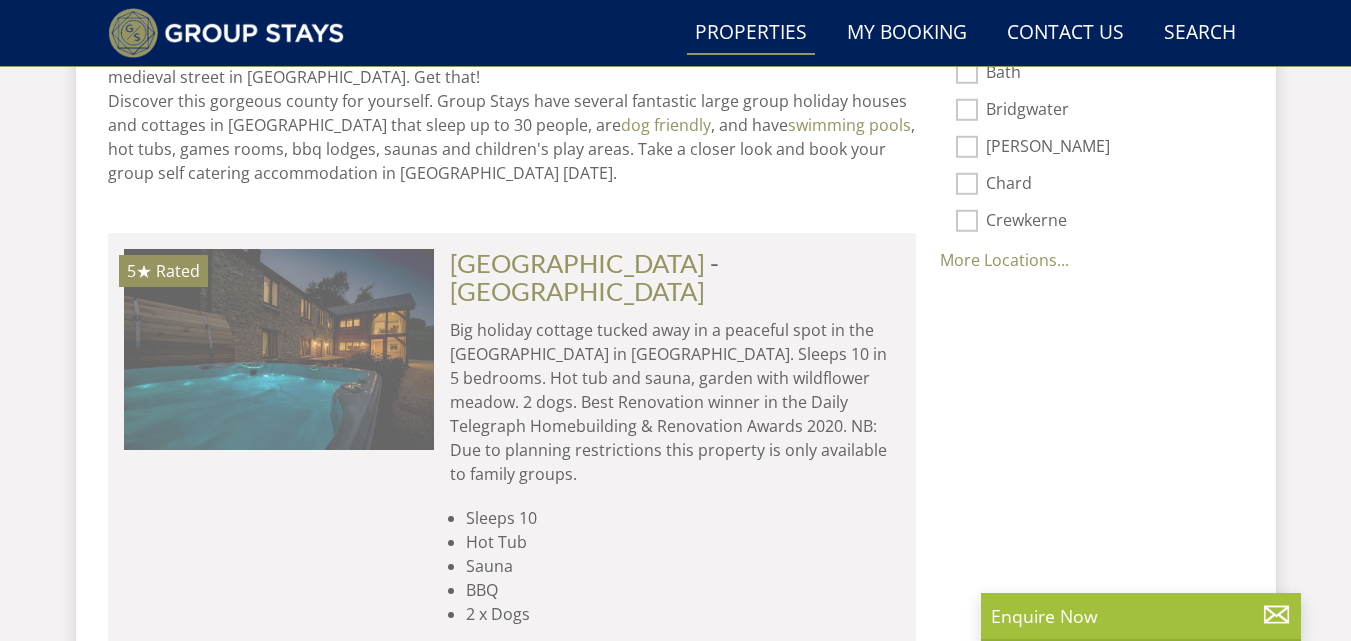 click at bounding box center (279, 349) 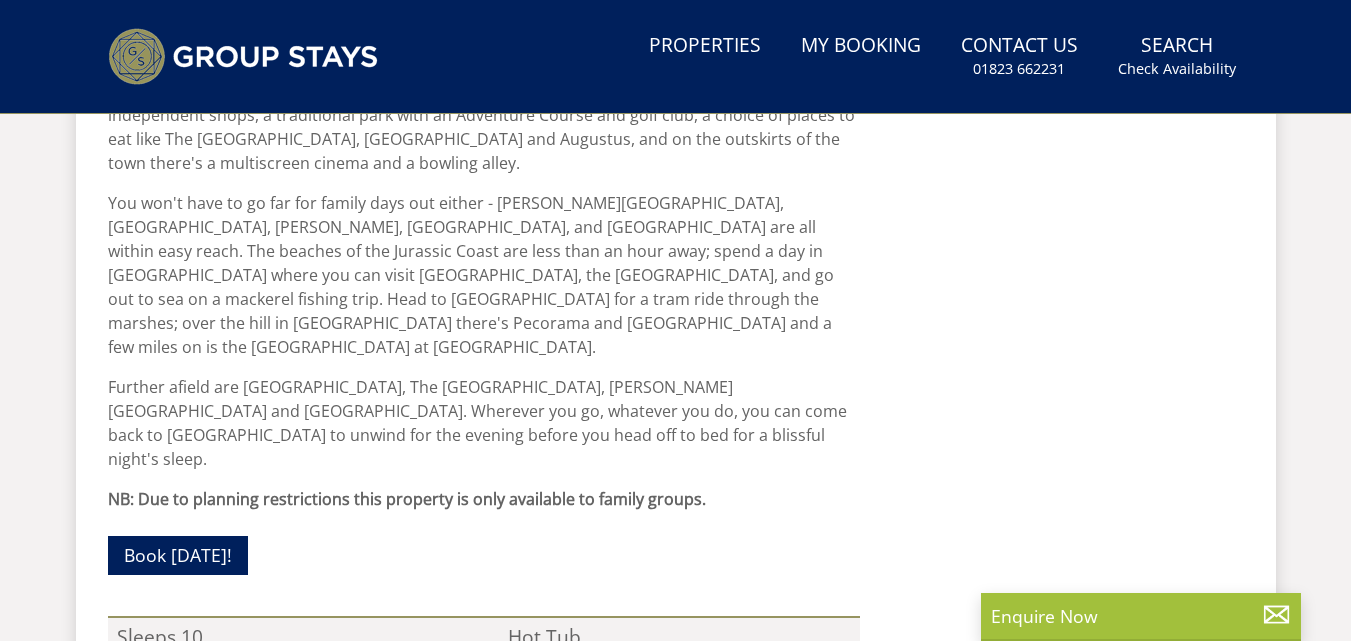 scroll, scrollTop: 0, scrollLeft: 0, axis: both 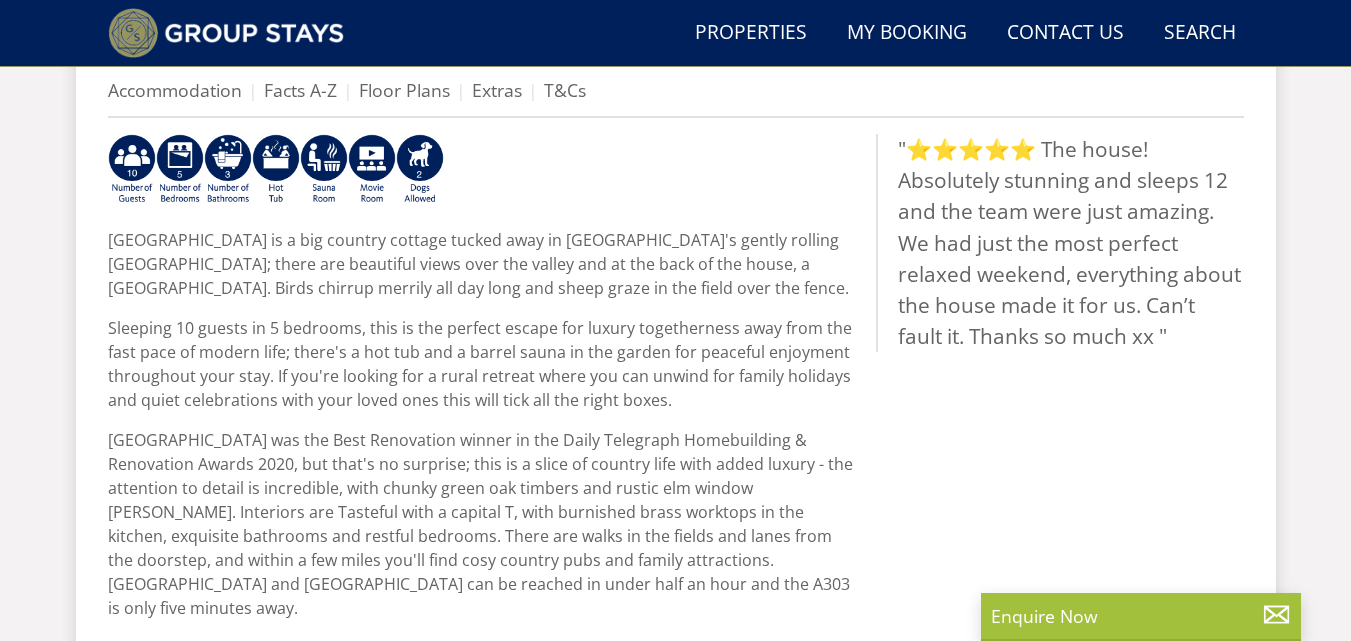 select on "9" 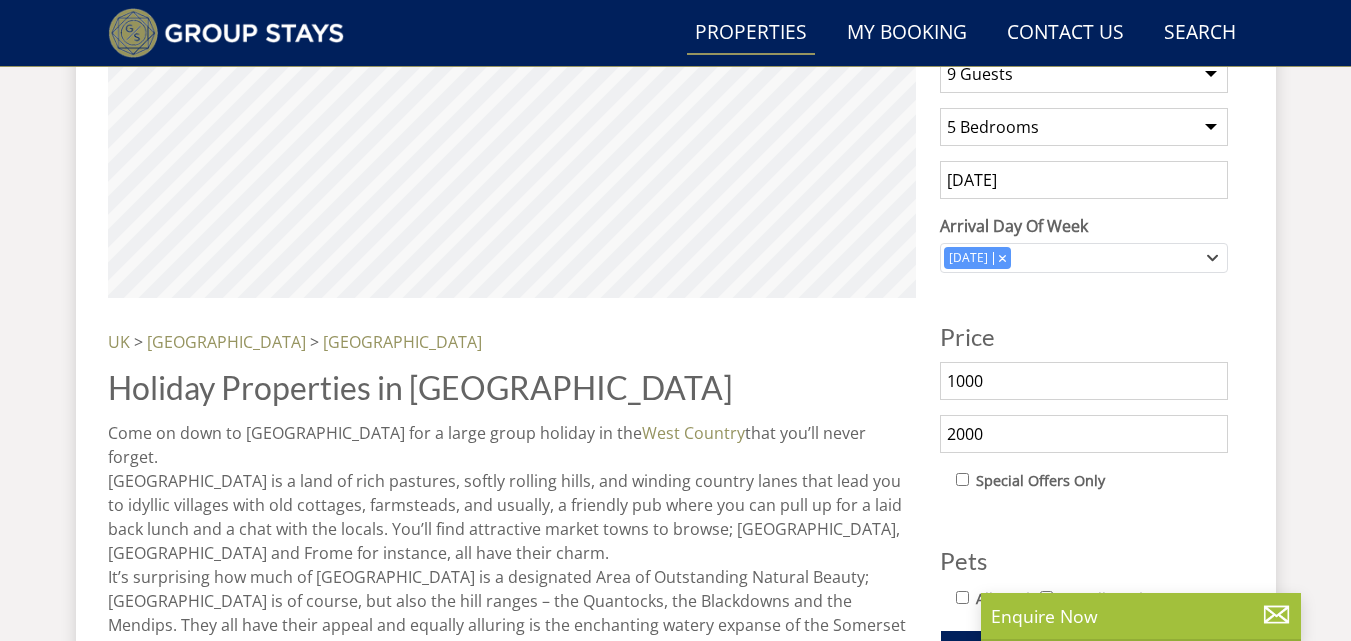 scroll, scrollTop: 1617, scrollLeft: 0, axis: vertical 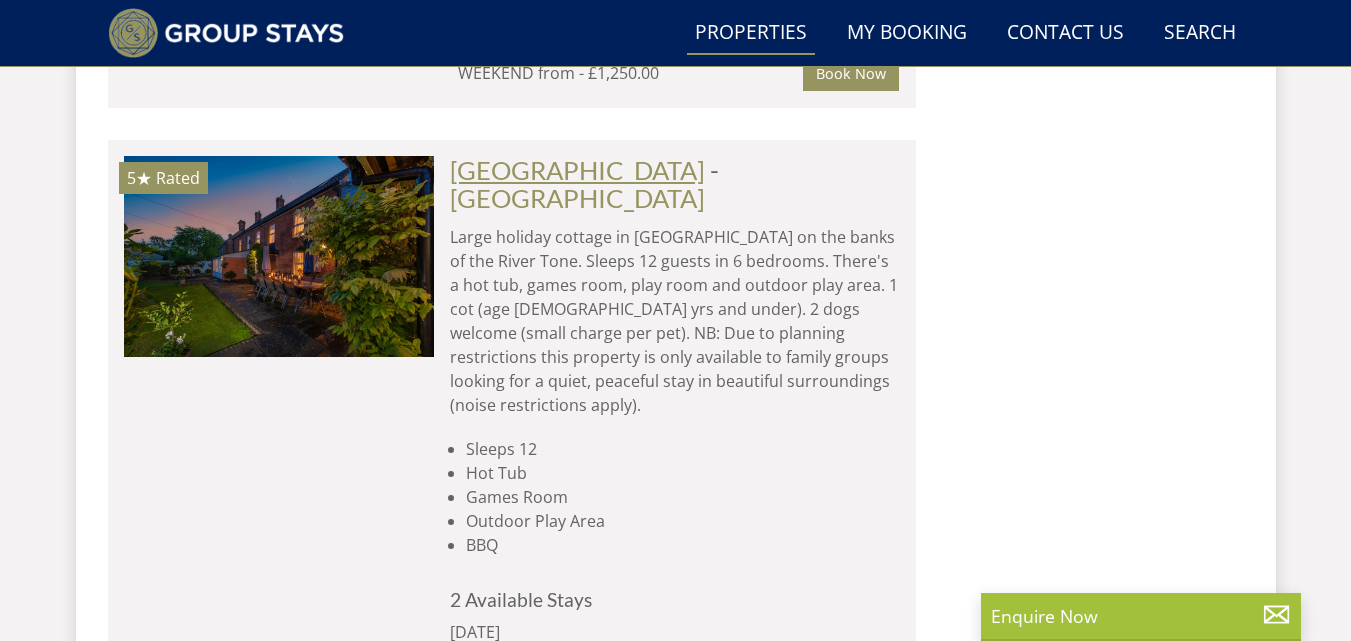 click on "[GEOGRAPHIC_DATA]" at bounding box center (577, 170) 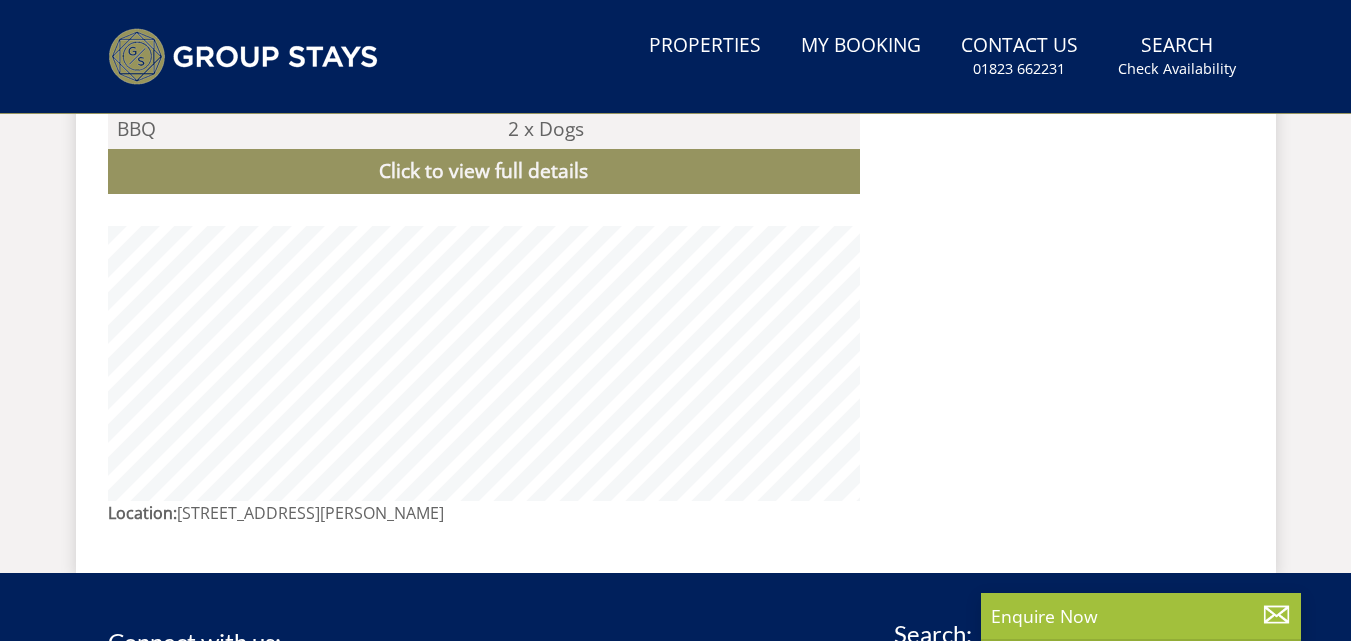 scroll, scrollTop: 0, scrollLeft: 0, axis: both 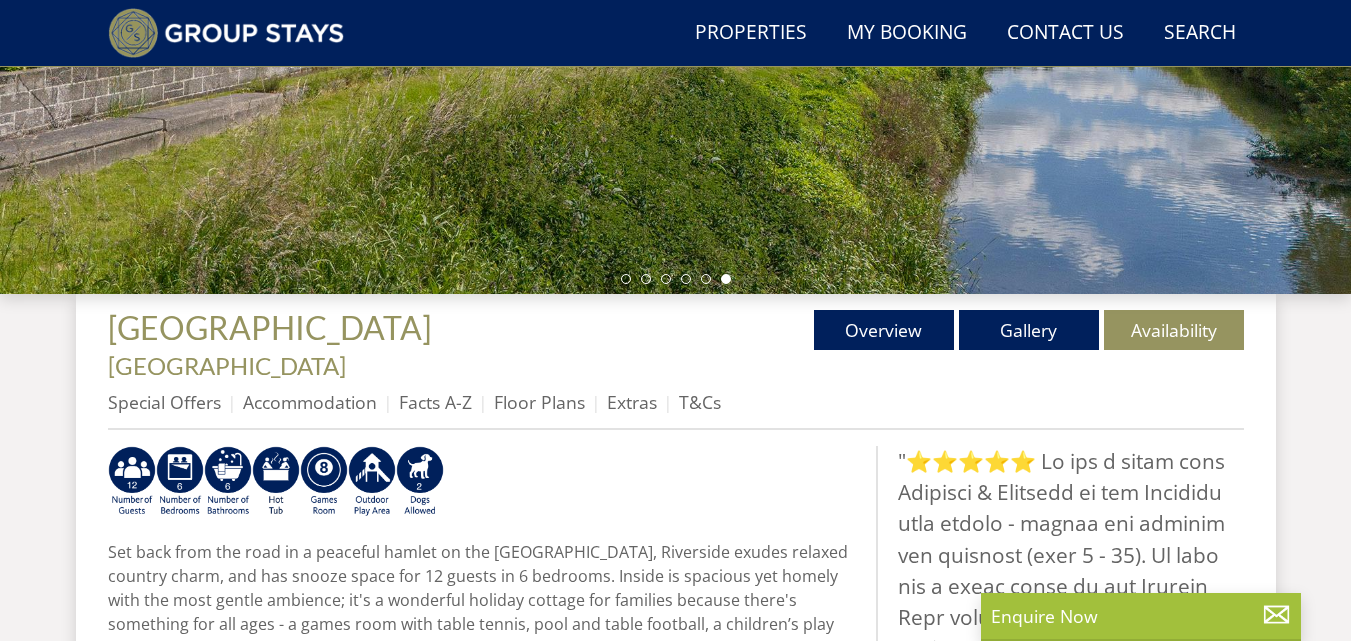 select on "9" 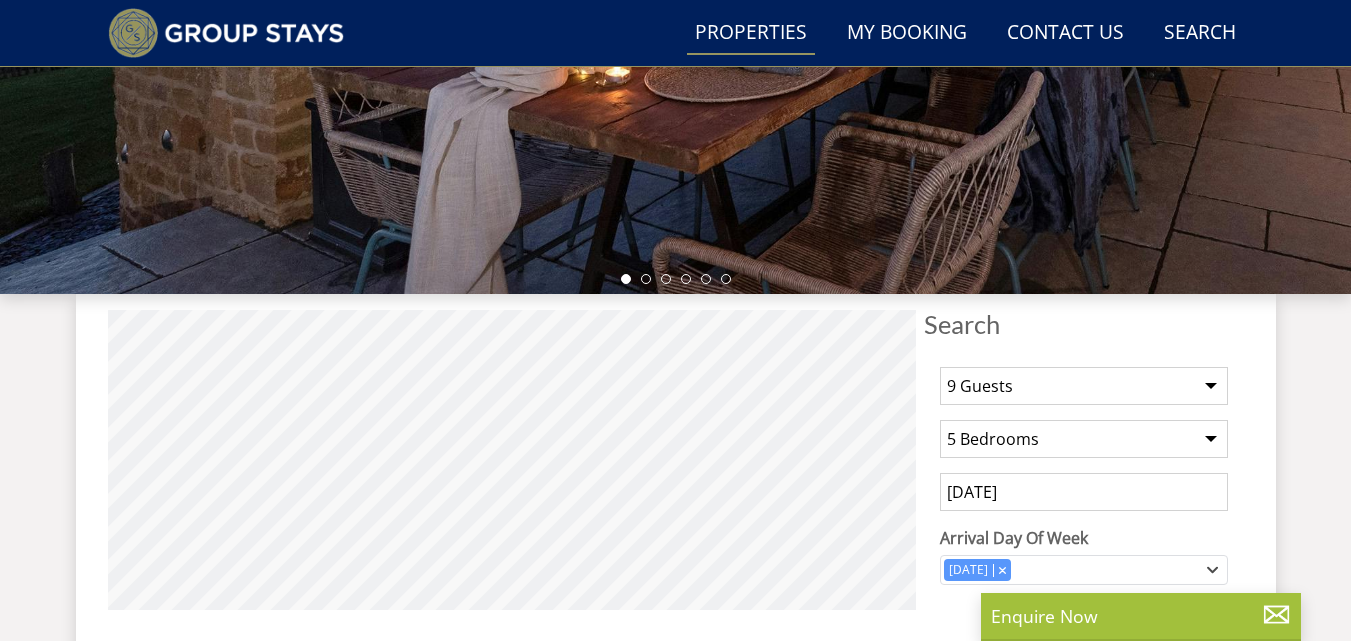 scroll, scrollTop: 2313, scrollLeft: 0, axis: vertical 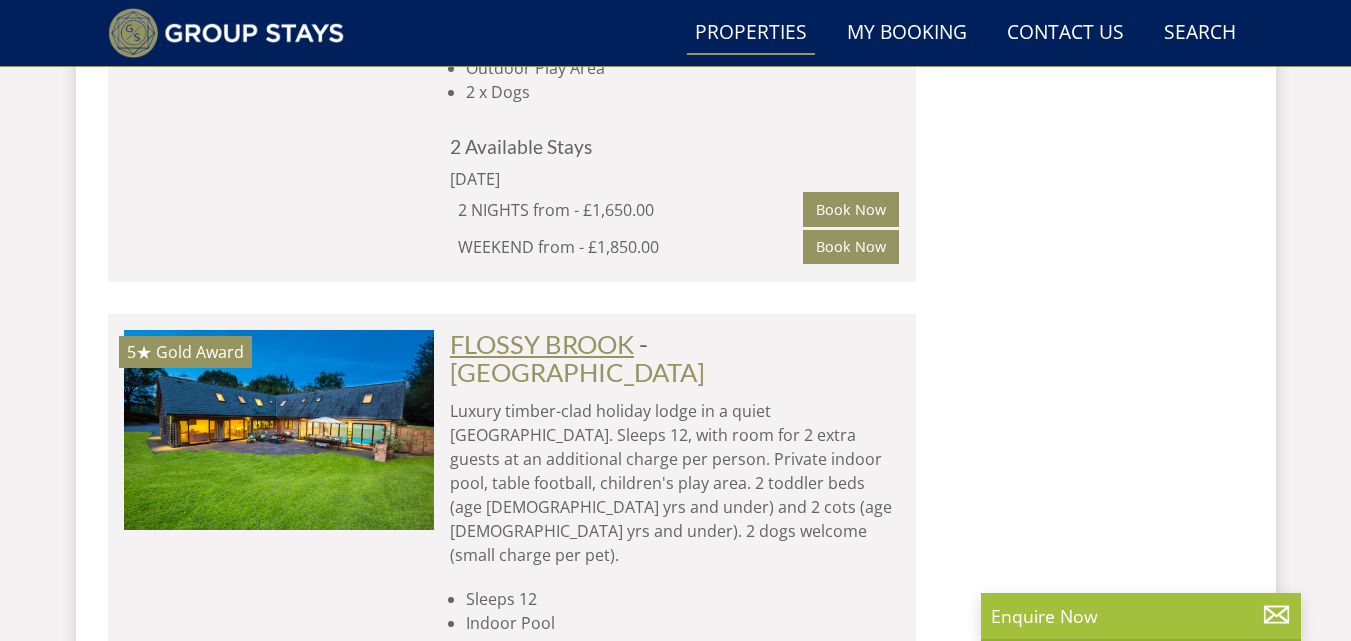 click on "FLOSSY BROOK" at bounding box center (542, 344) 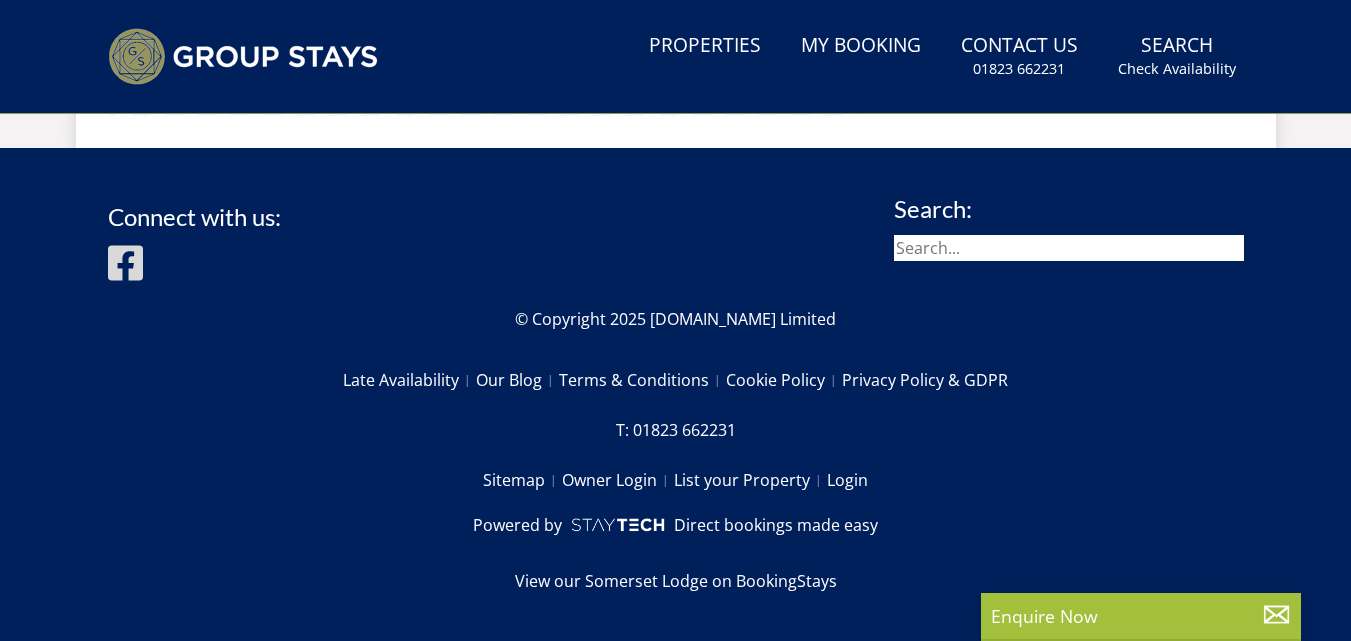 scroll, scrollTop: 0, scrollLeft: 0, axis: both 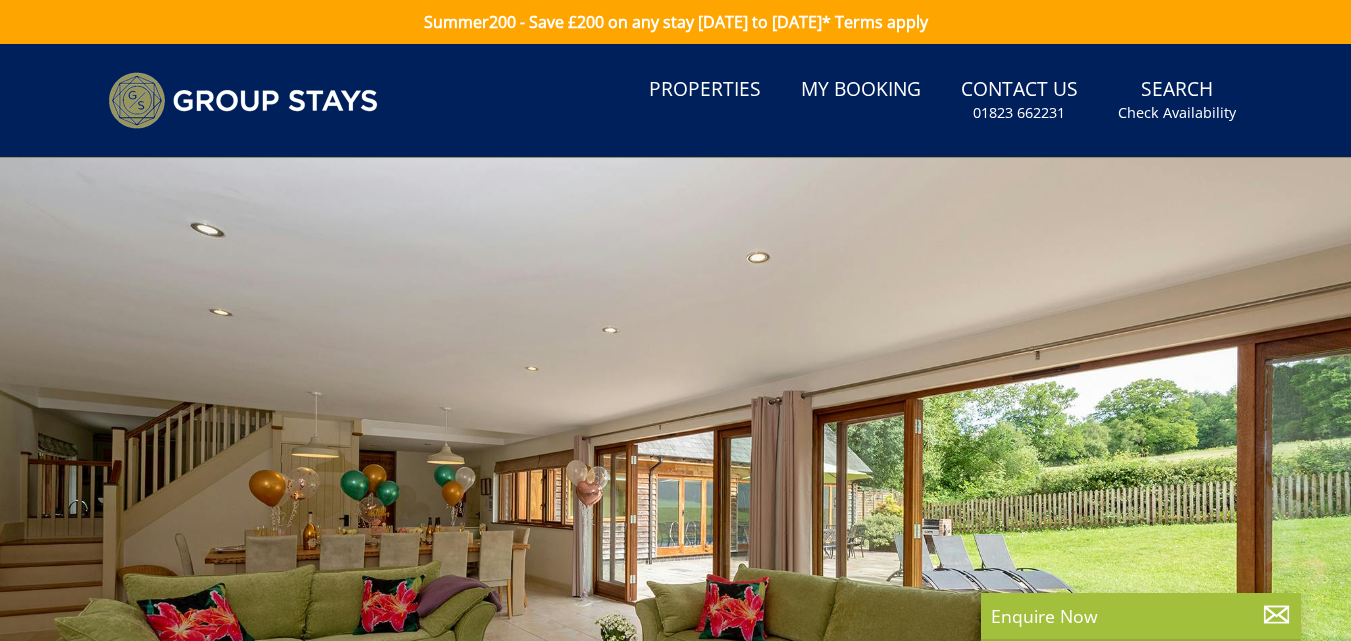 select on "9" 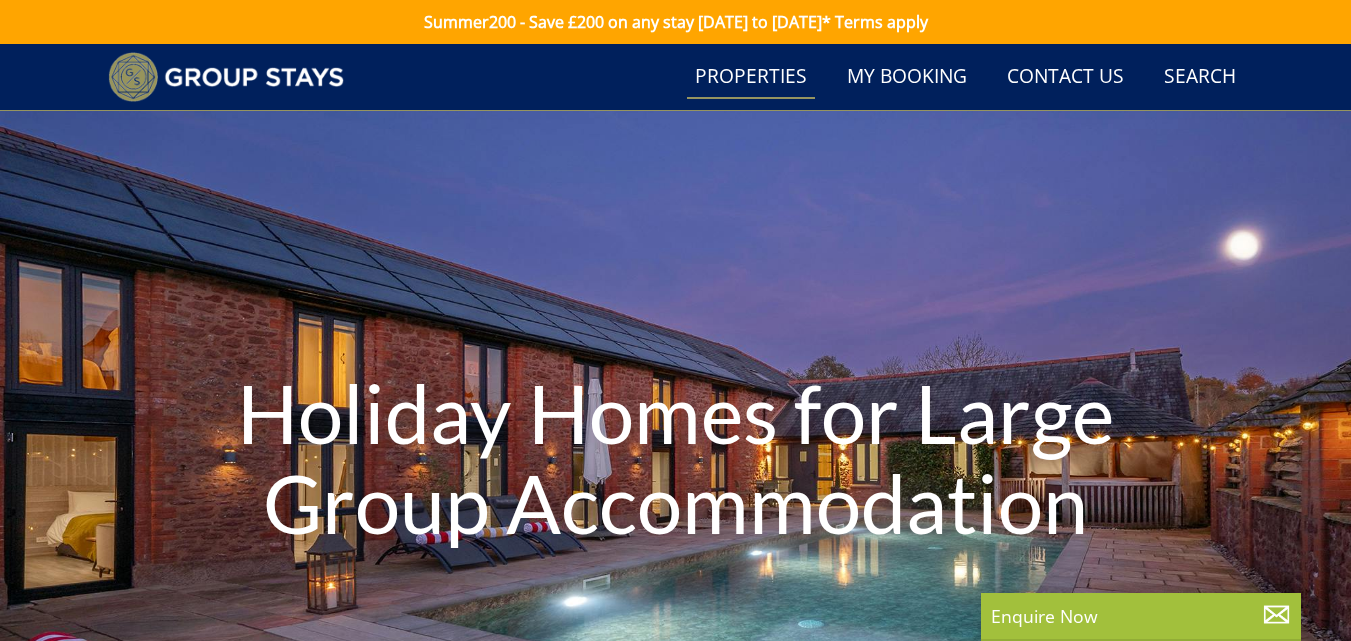 scroll, scrollTop: 3393, scrollLeft: 0, axis: vertical 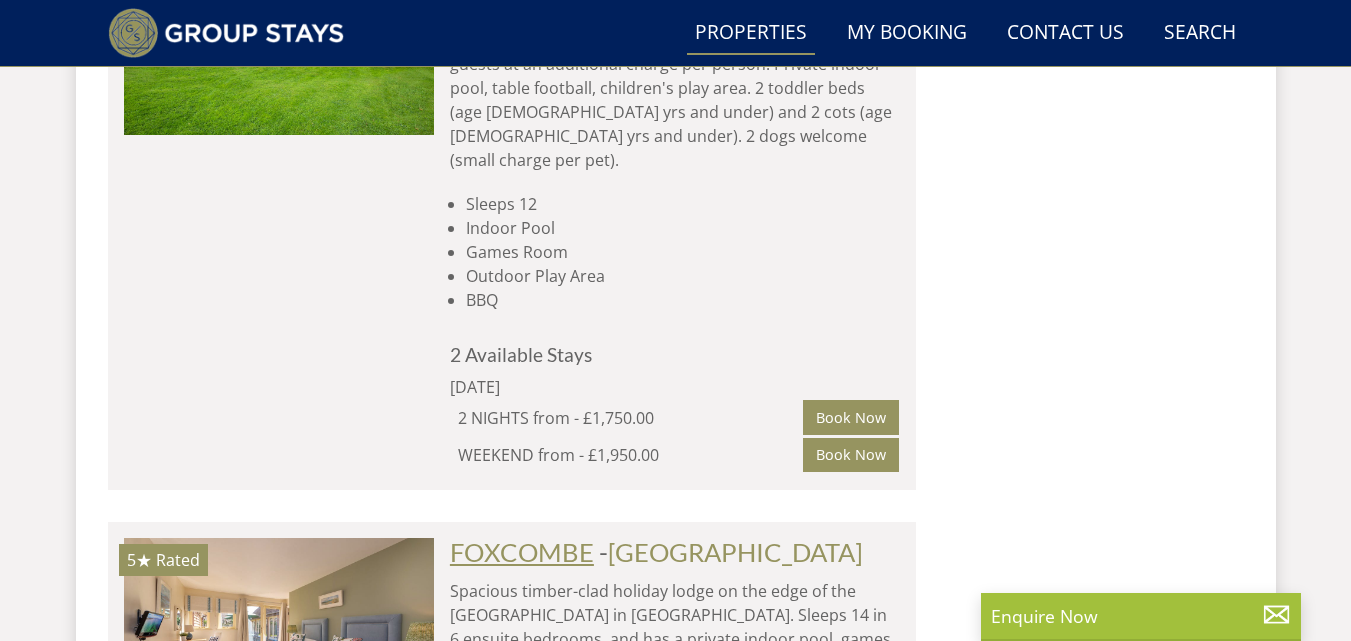 click on "FOXCOMBE" at bounding box center (522, 552) 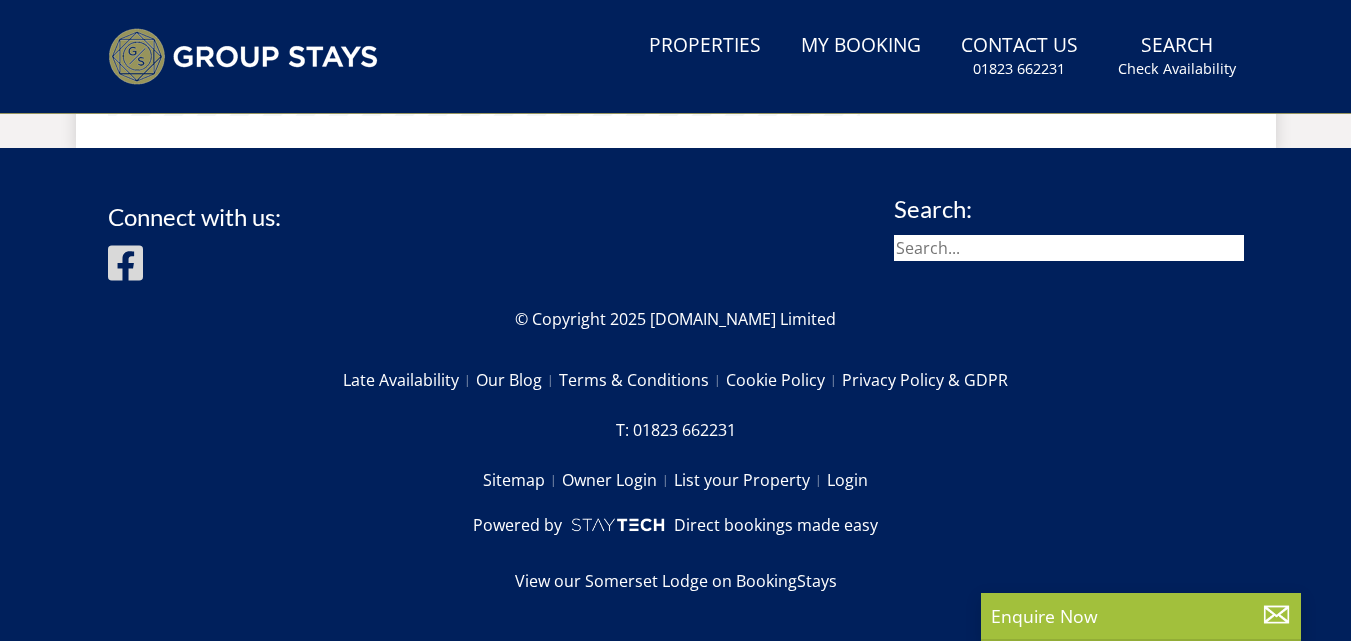 scroll, scrollTop: 0, scrollLeft: 0, axis: both 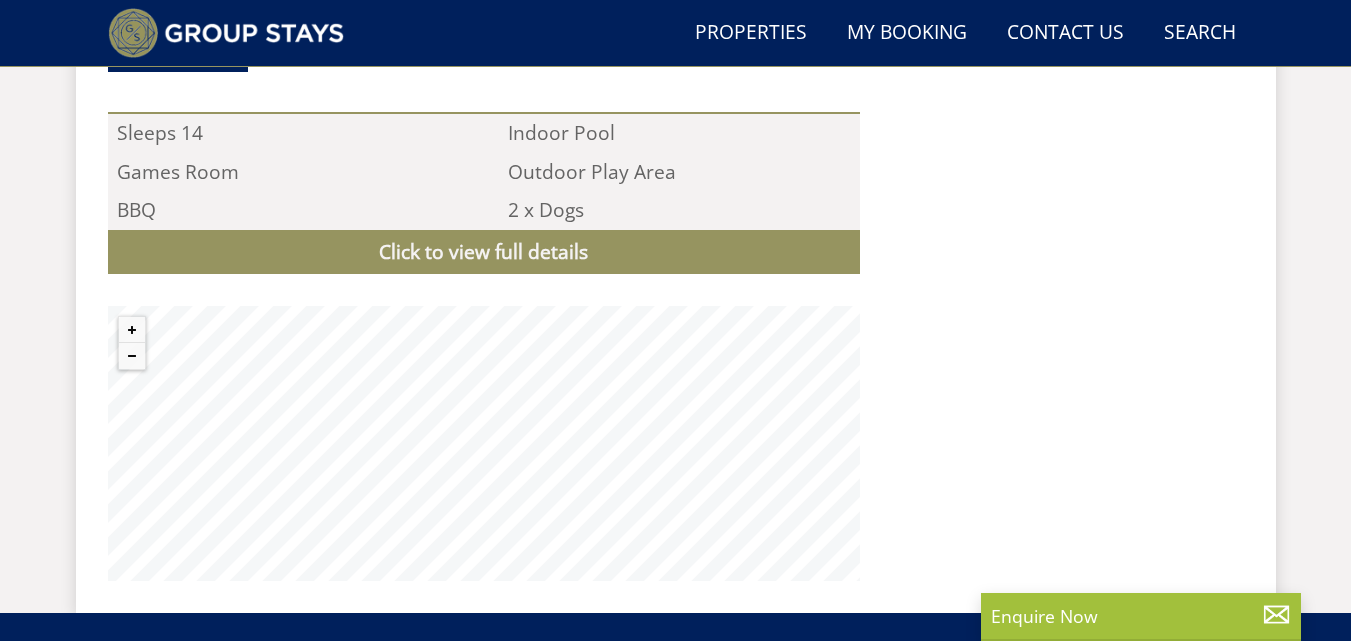 click on "Connect with us:
Search:
© Copyright 2025 [DOMAIN_NAME] Limited
Late Availability
Our Blog
Terms & Conditions
Cookie Policy
Privacy Policy & GDPR
T: 01823 662231
Sitemap
Owner Login
List your Property
Login
Powered by   Direct bookings made easy
'Kingston' Theme
View our [GEOGRAPHIC_DATA] on BookingStays" at bounding box center [675, 859] 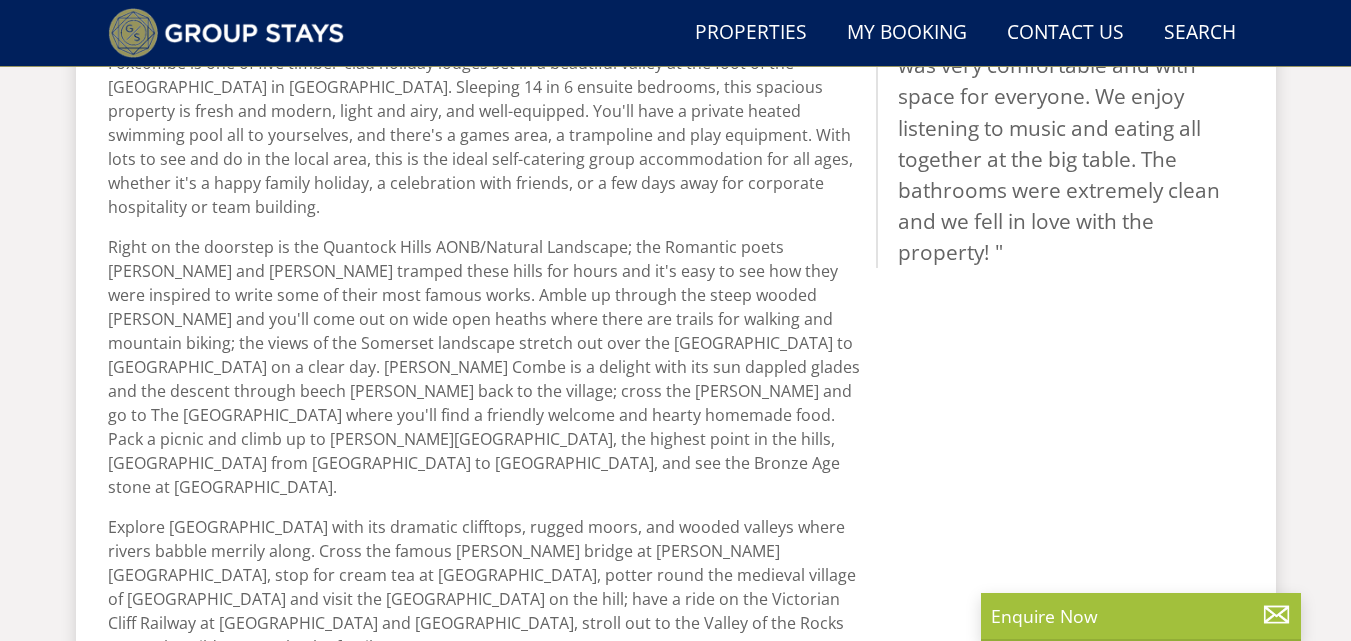 scroll, scrollTop: 940, scrollLeft: 0, axis: vertical 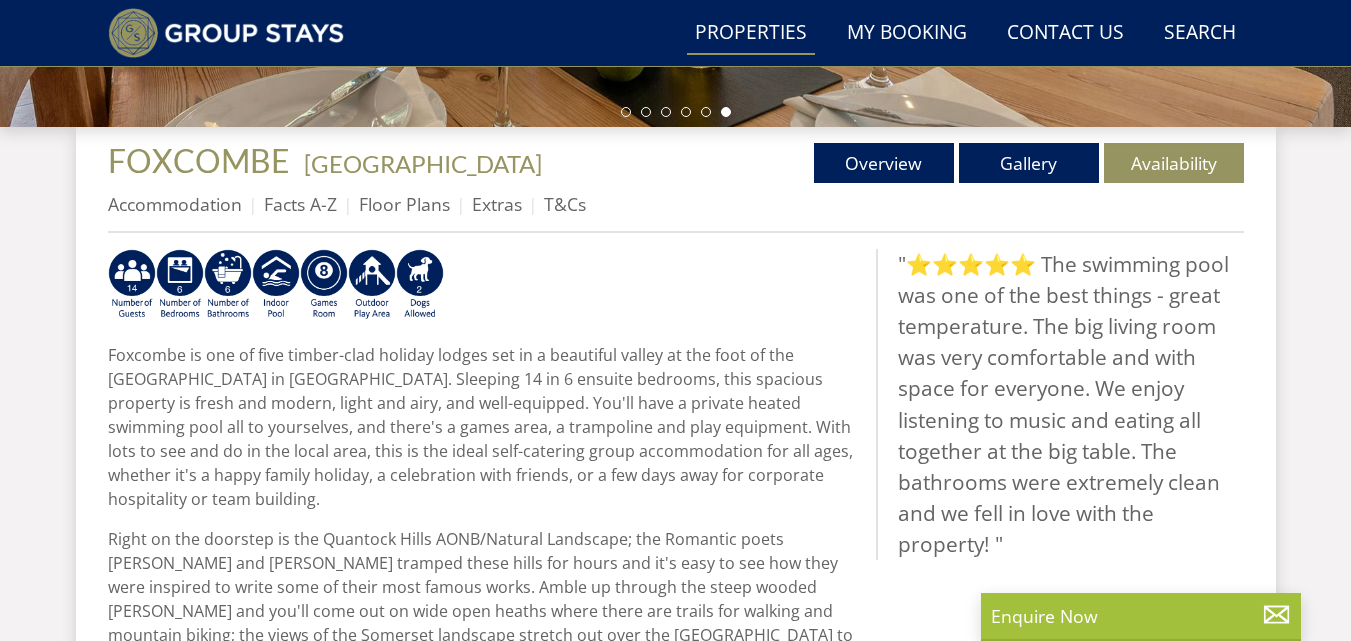 select on "9" 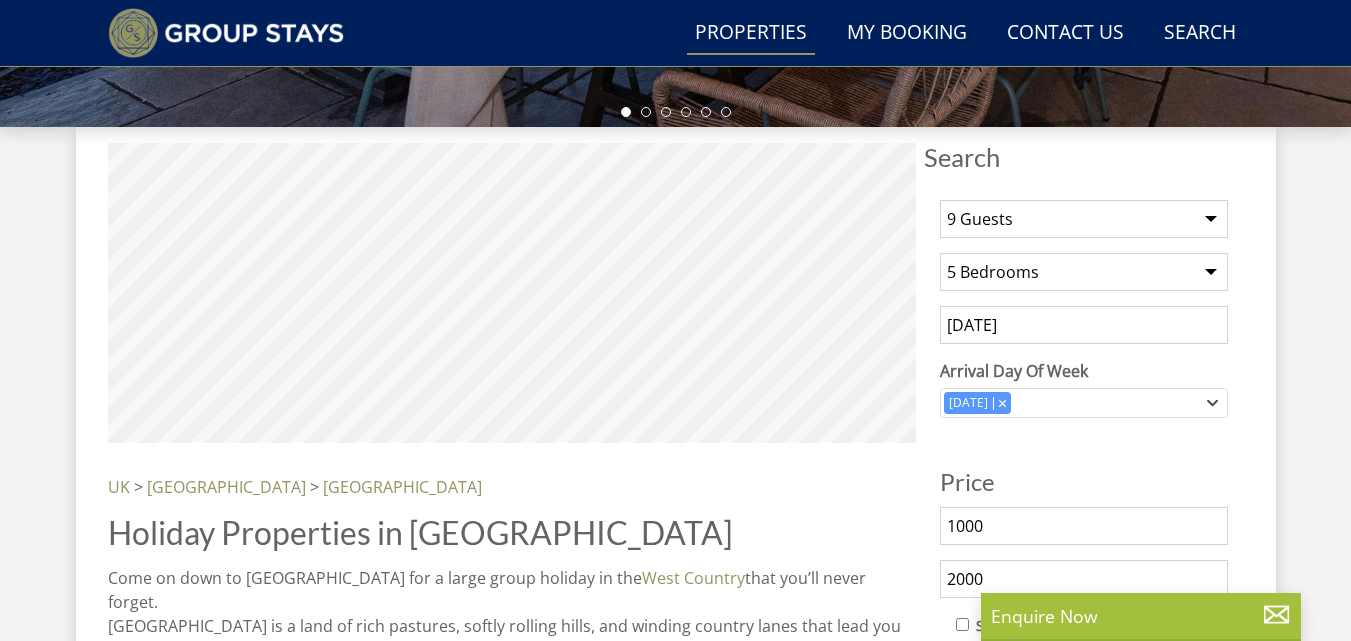 scroll, scrollTop: 3788, scrollLeft: 0, axis: vertical 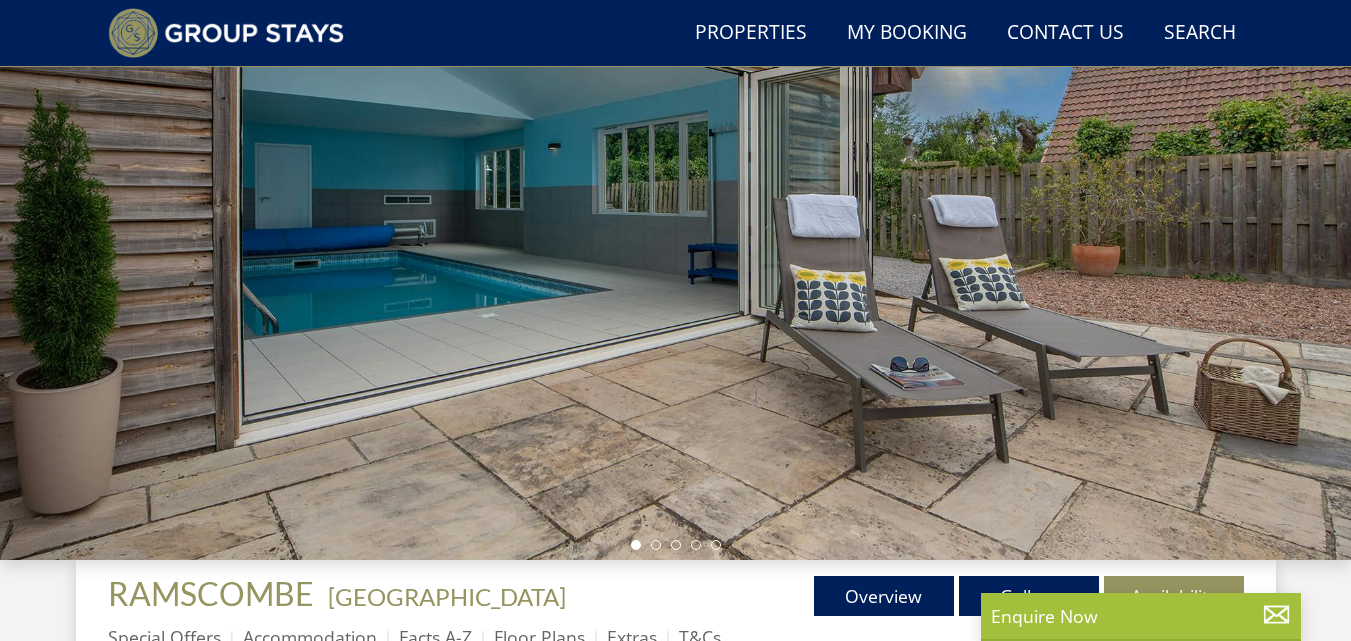 drag, startPoint x: 1350, startPoint y: 133, endPoint x: 1354, endPoint y: 94, distance: 39.20459 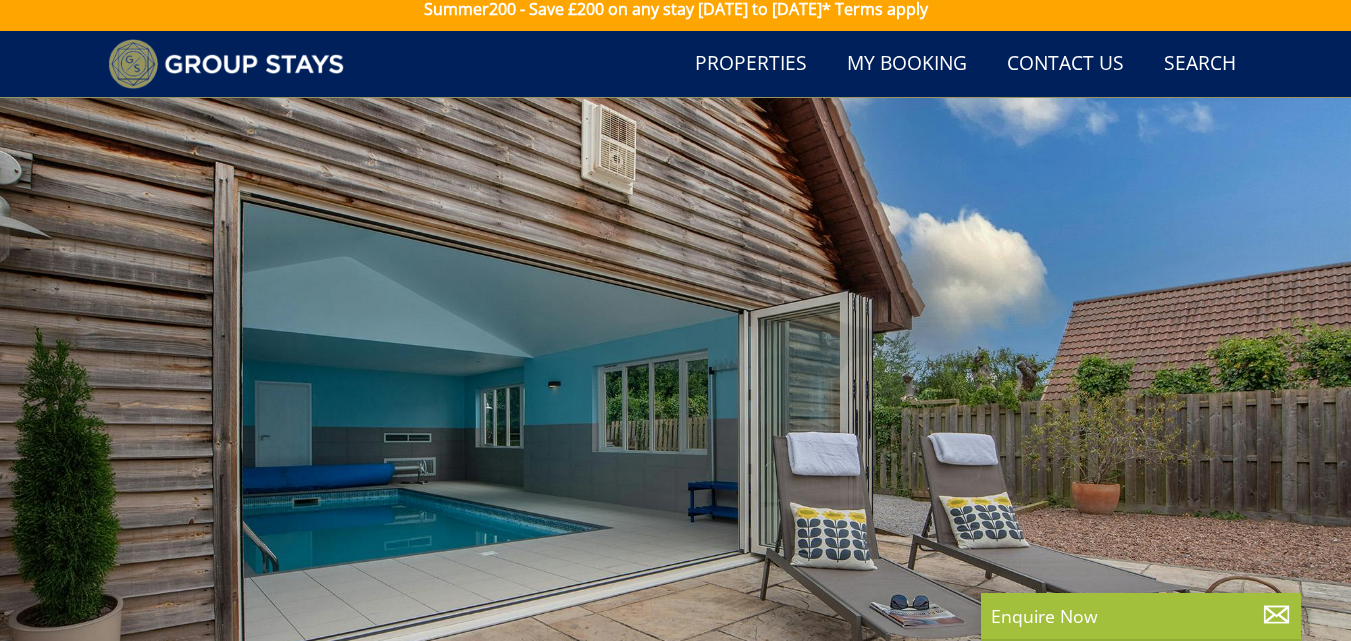 scroll, scrollTop: 0, scrollLeft: 0, axis: both 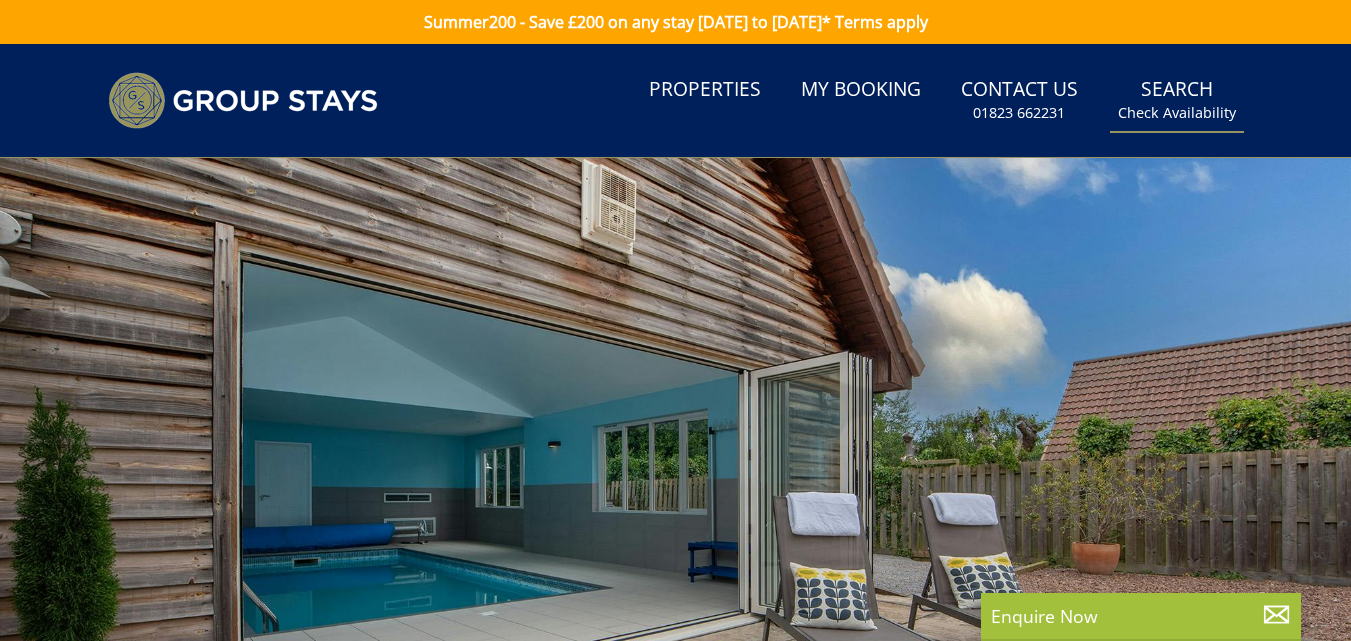 click on "Check Availability" at bounding box center (1177, 113) 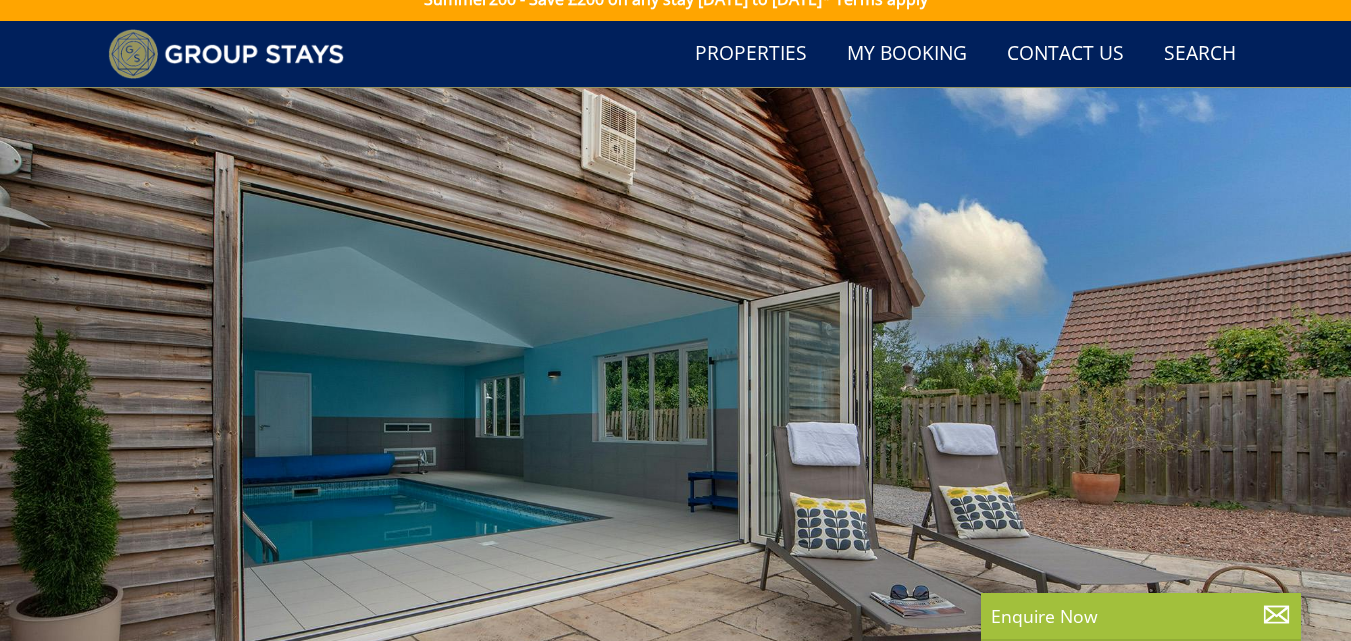 scroll, scrollTop: 0, scrollLeft: 0, axis: both 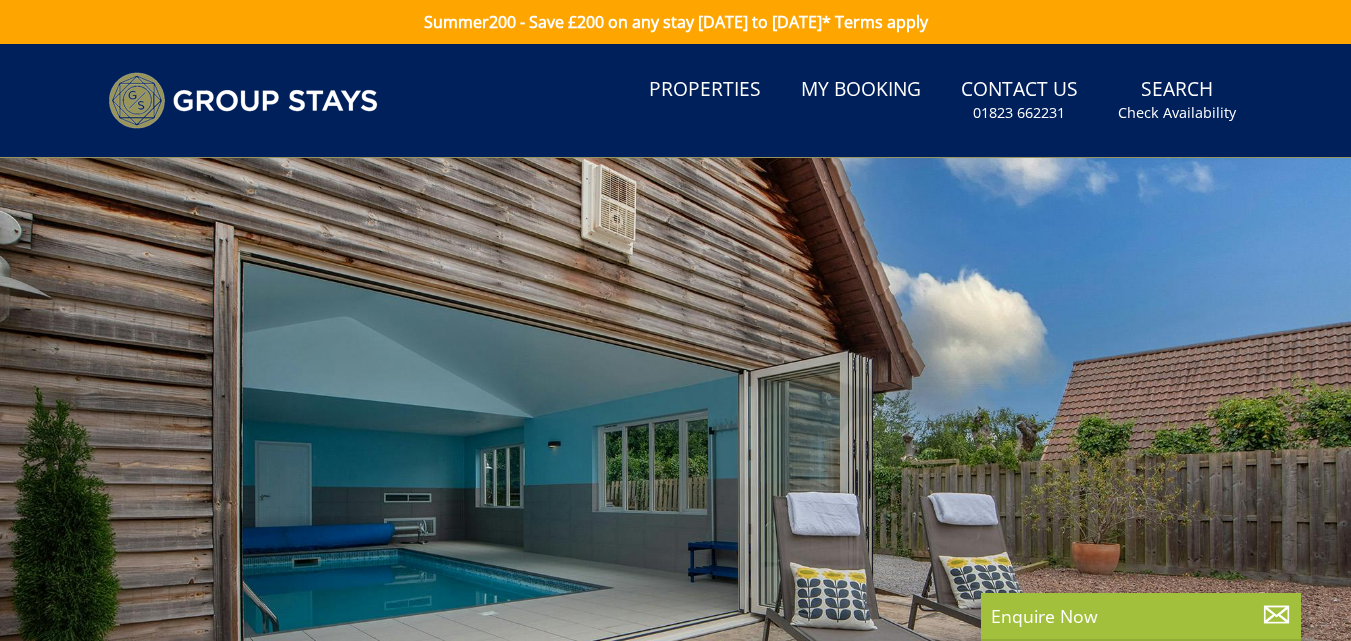 click on "Search
Menu
Properties
My Booking
Contact Us  [PHONE_NUMBER]
Search  Check Availability" at bounding box center [675, 101] 